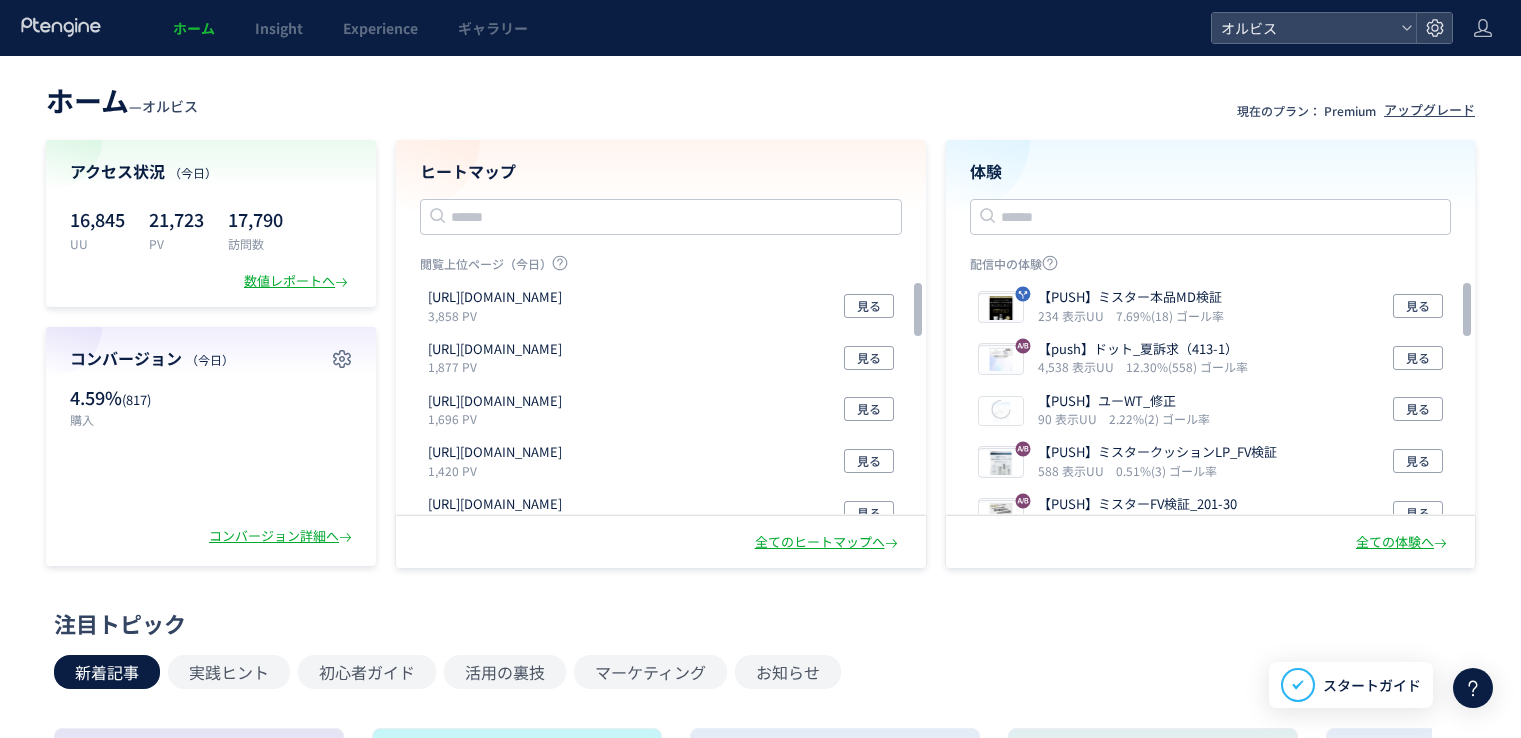 scroll, scrollTop: 0, scrollLeft: 0, axis: both 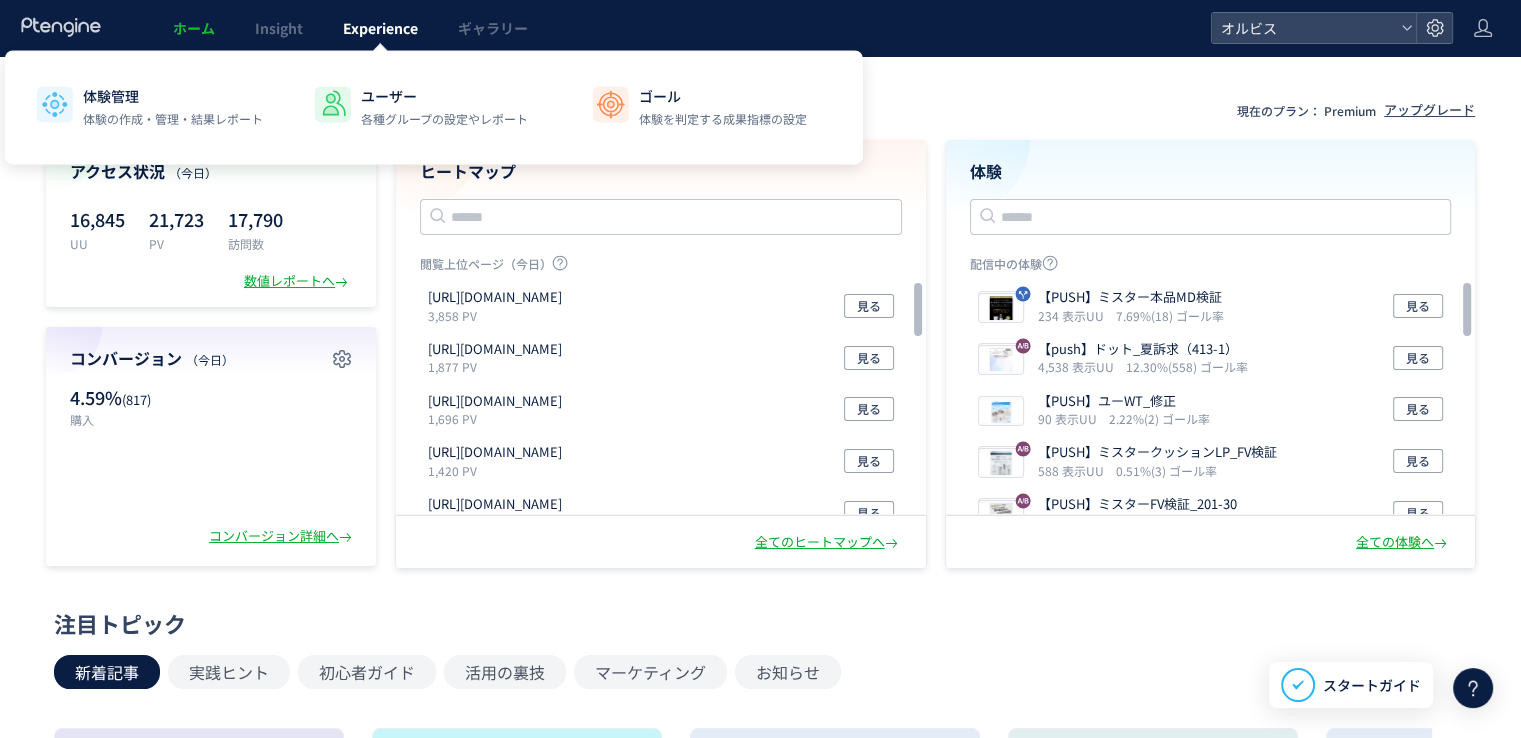 click on "Experience" at bounding box center [380, 28] 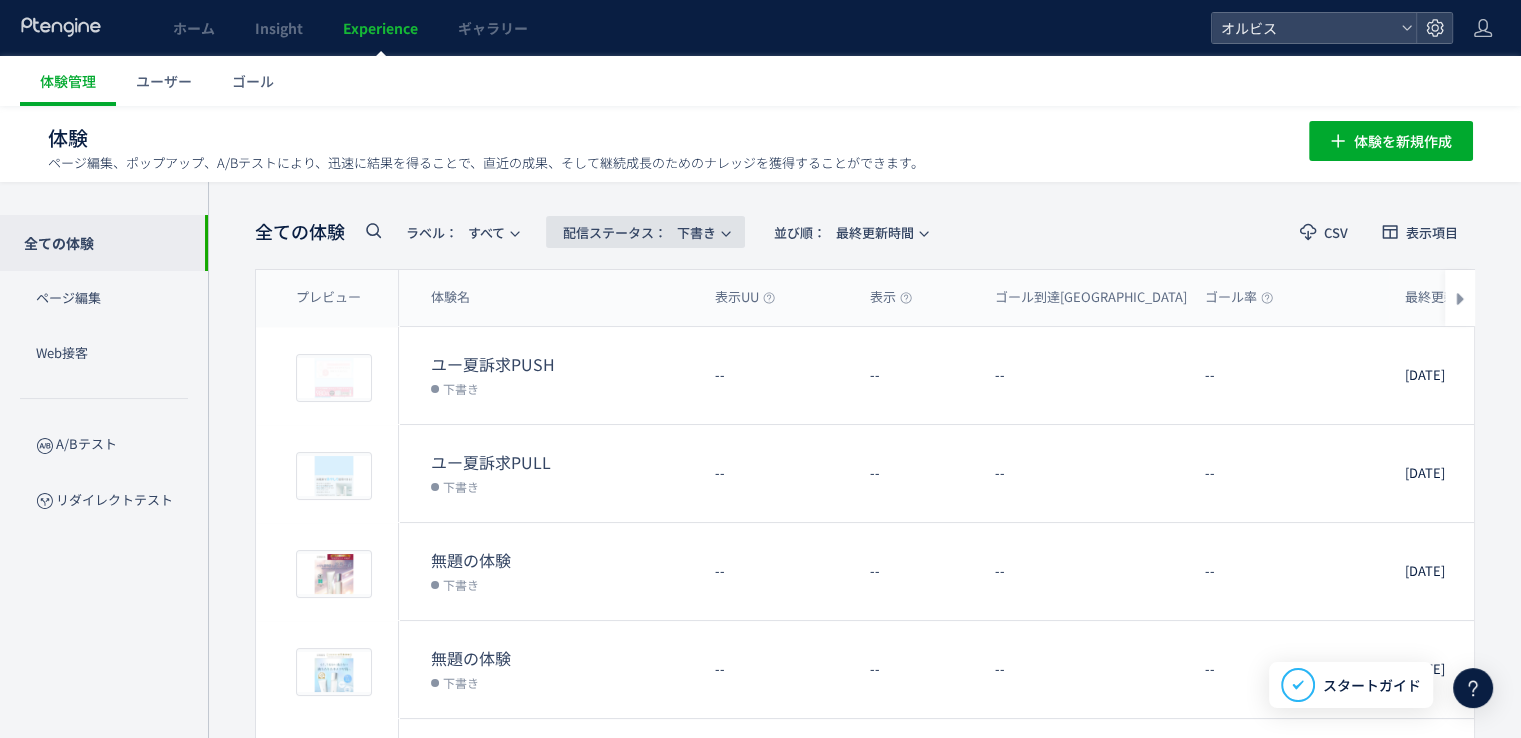 click on "配信ステータス​：  下書き" 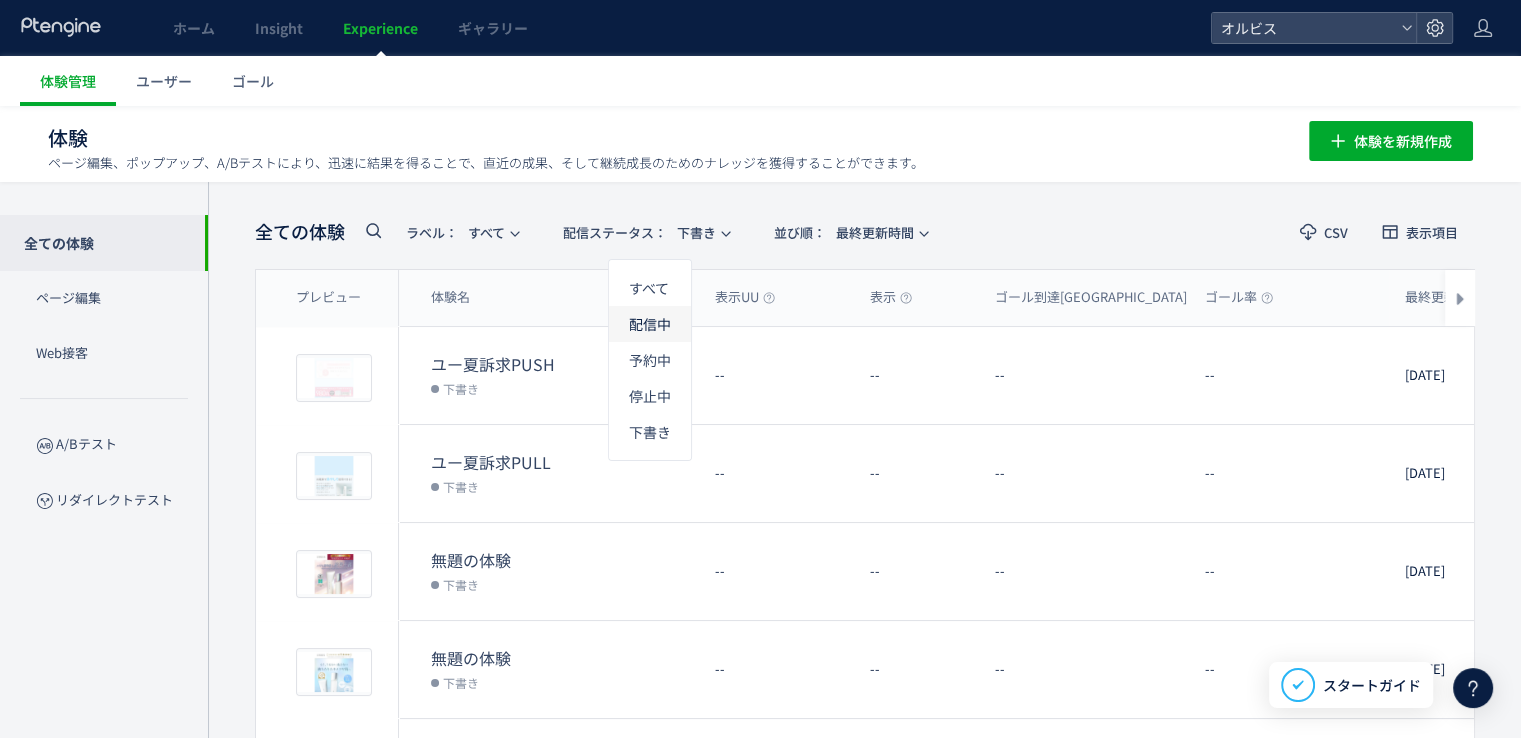 click on "配信中" 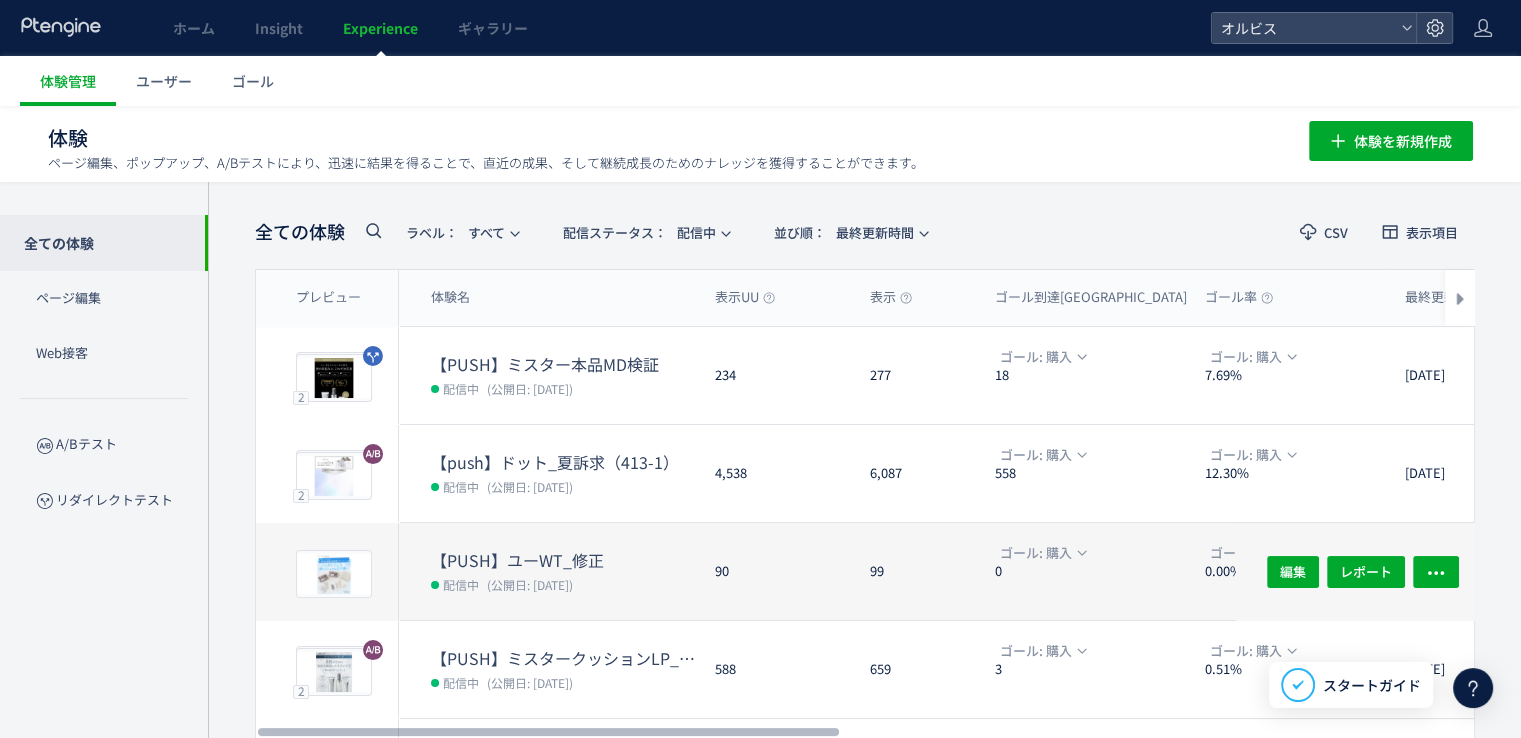 click on "【PUSH】ユーWT_修正" at bounding box center (565, 560) 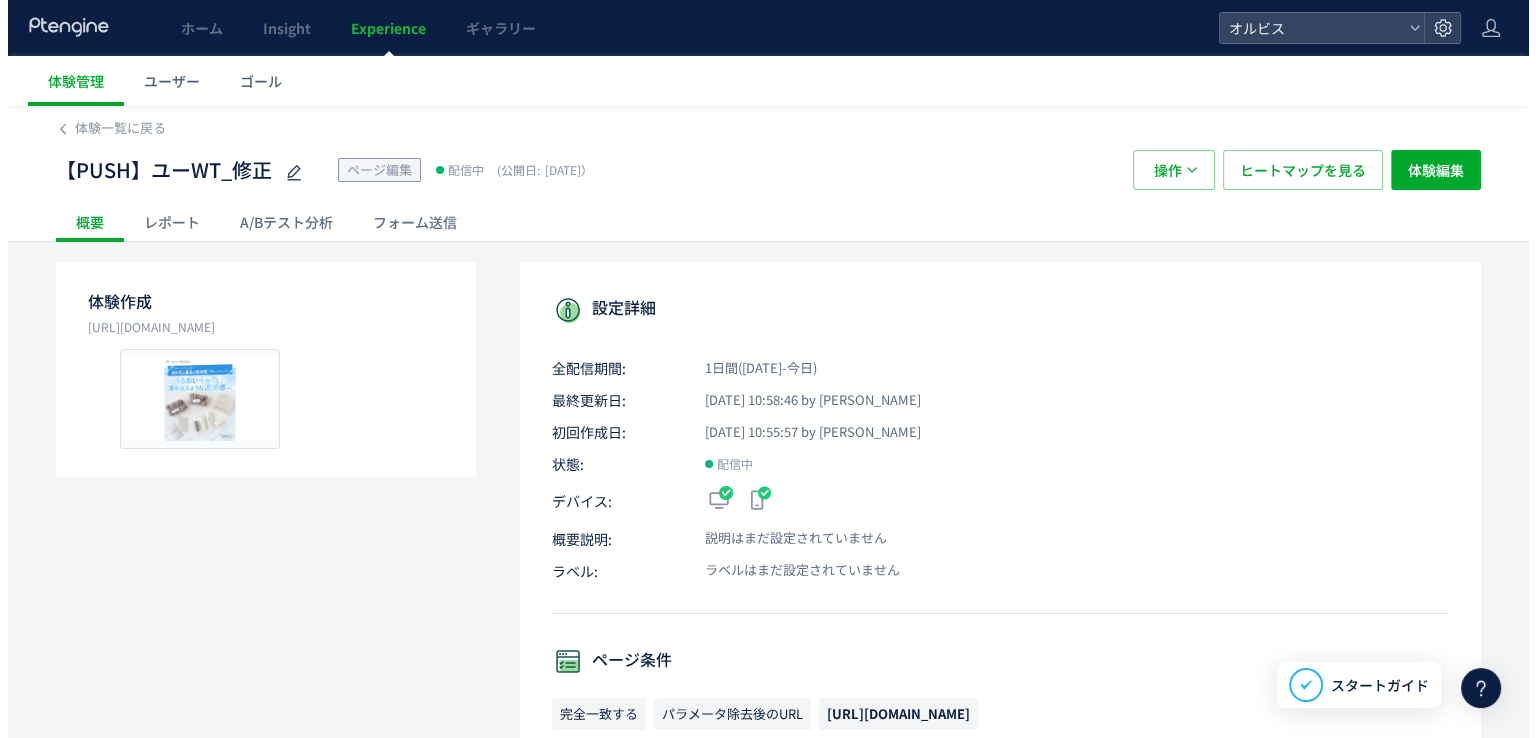 scroll, scrollTop: 88, scrollLeft: 0, axis: vertical 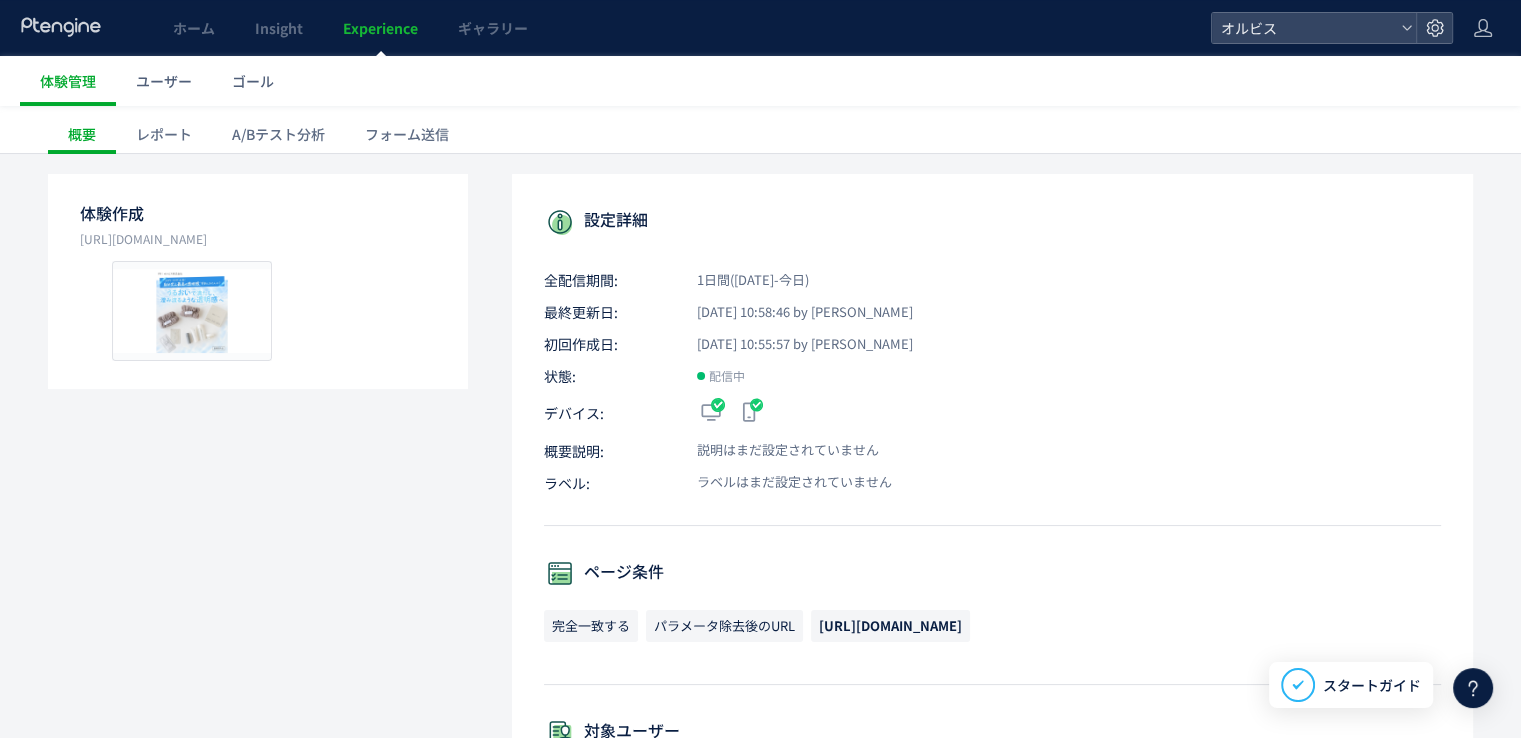 click on "A/Bテスト分析" 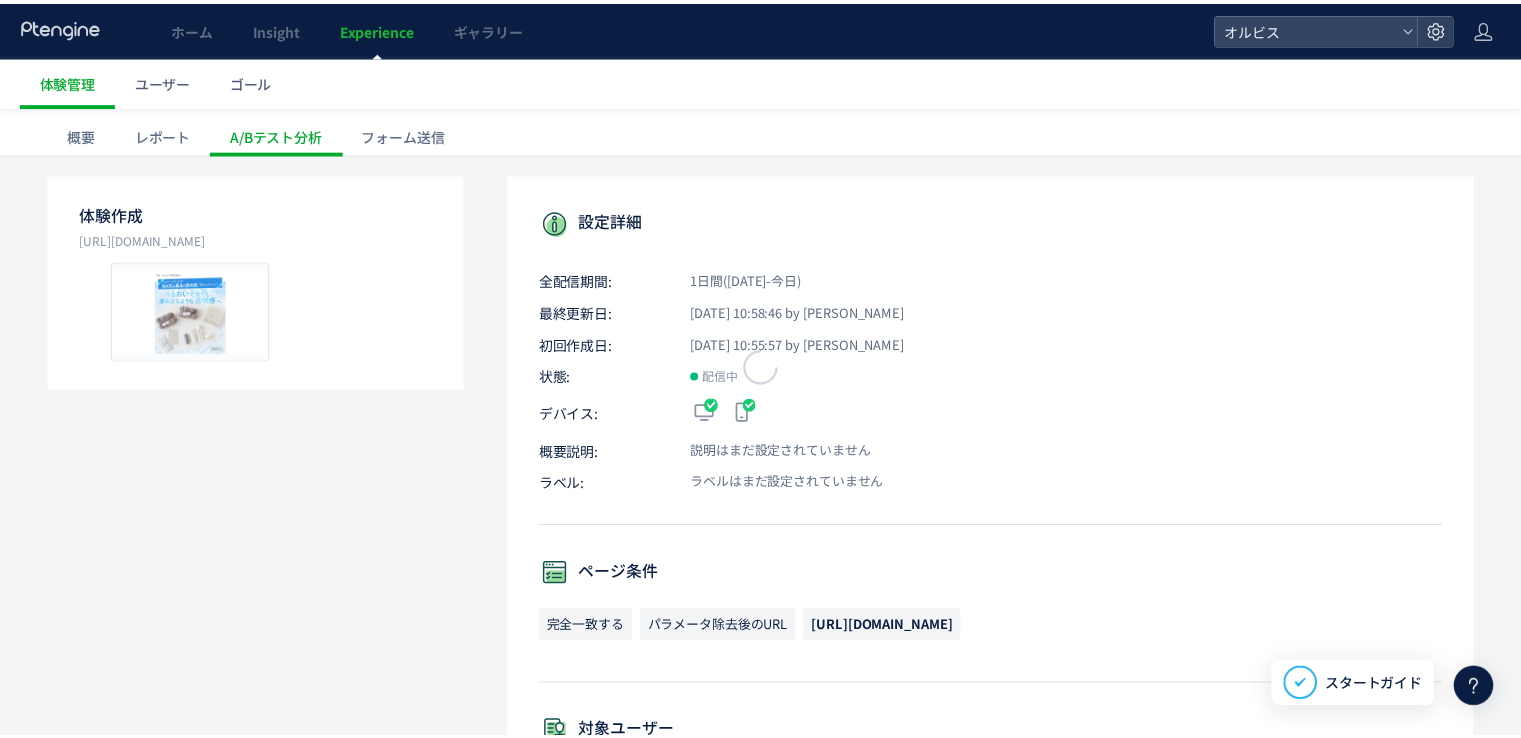 scroll, scrollTop: 0, scrollLeft: 0, axis: both 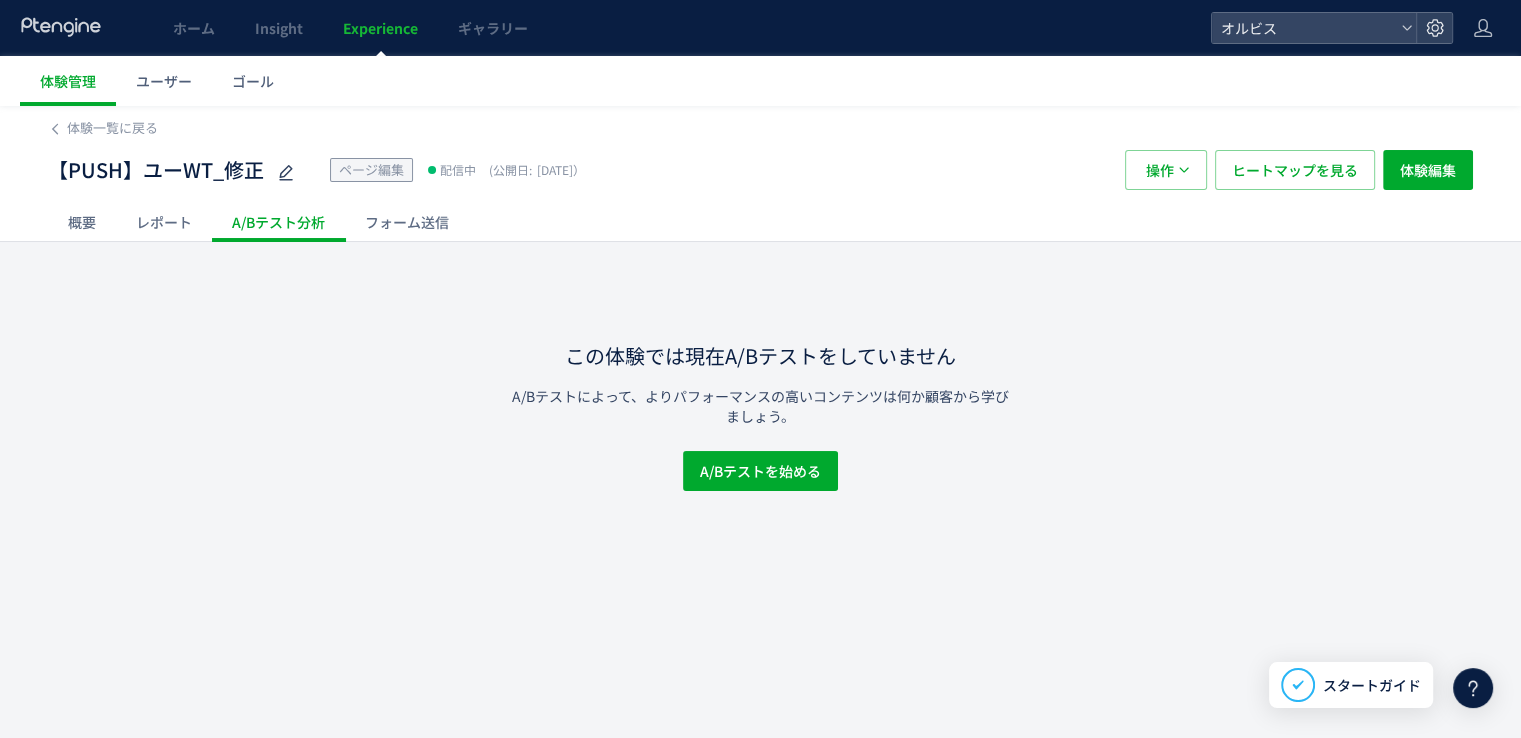 click on "レポート" 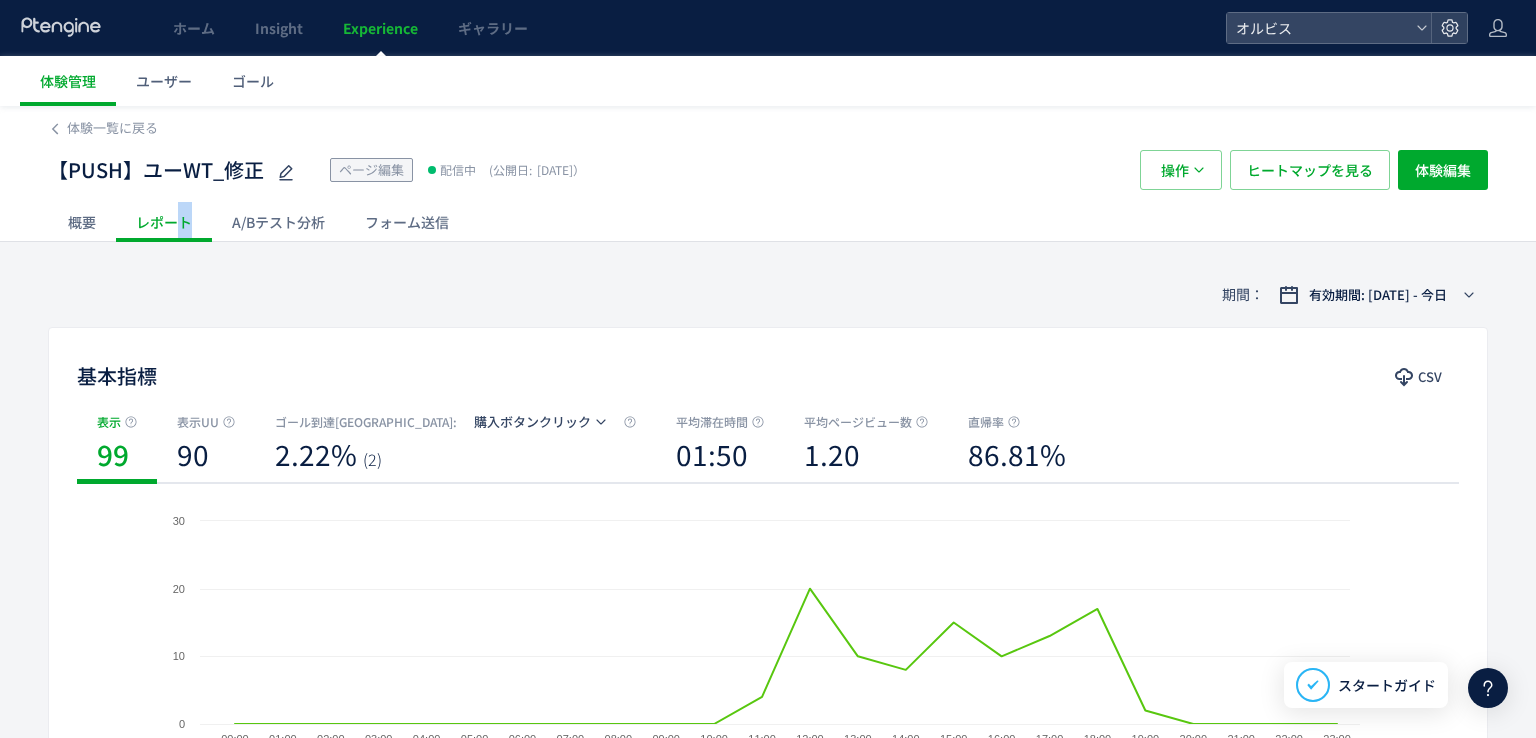 click on "レポート" 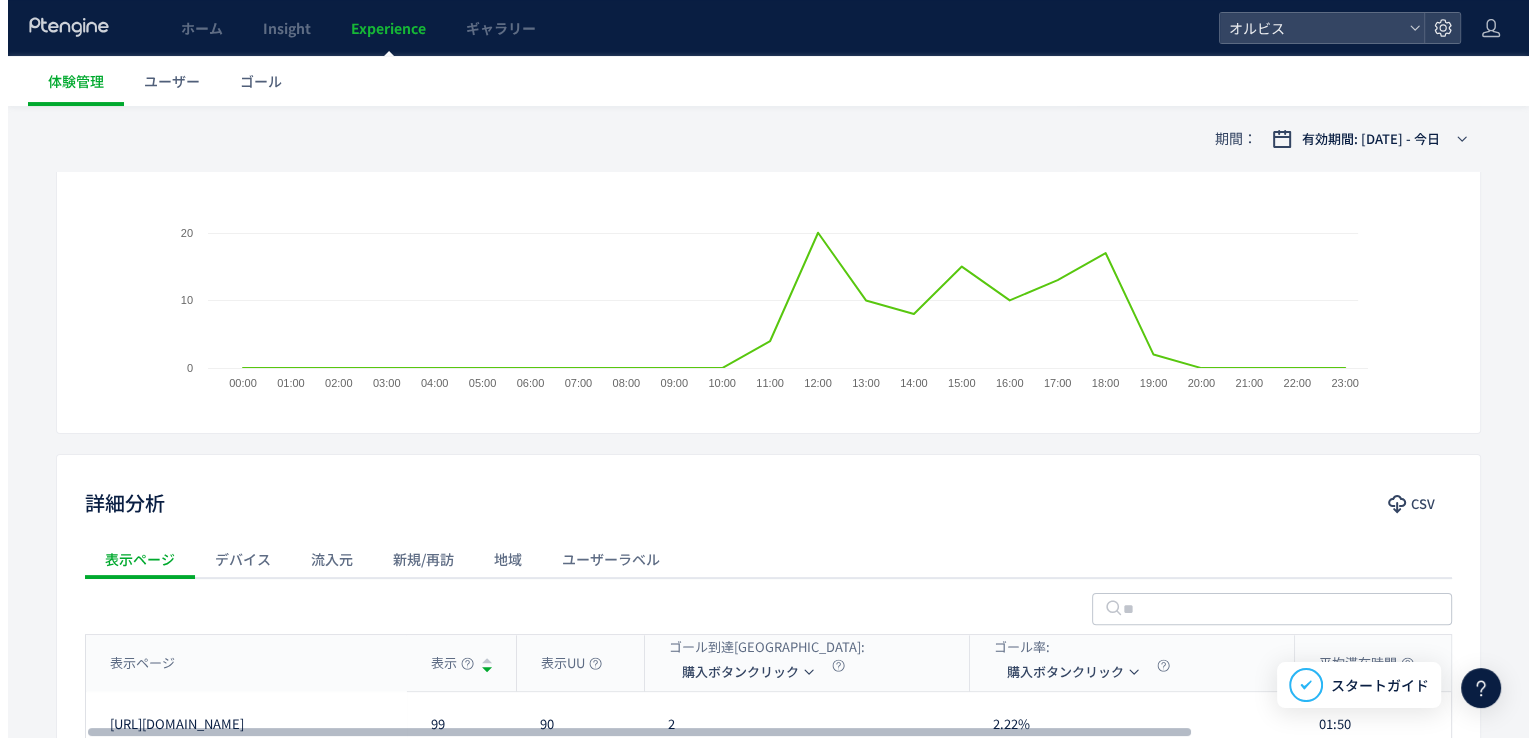 scroll, scrollTop: 0, scrollLeft: 0, axis: both 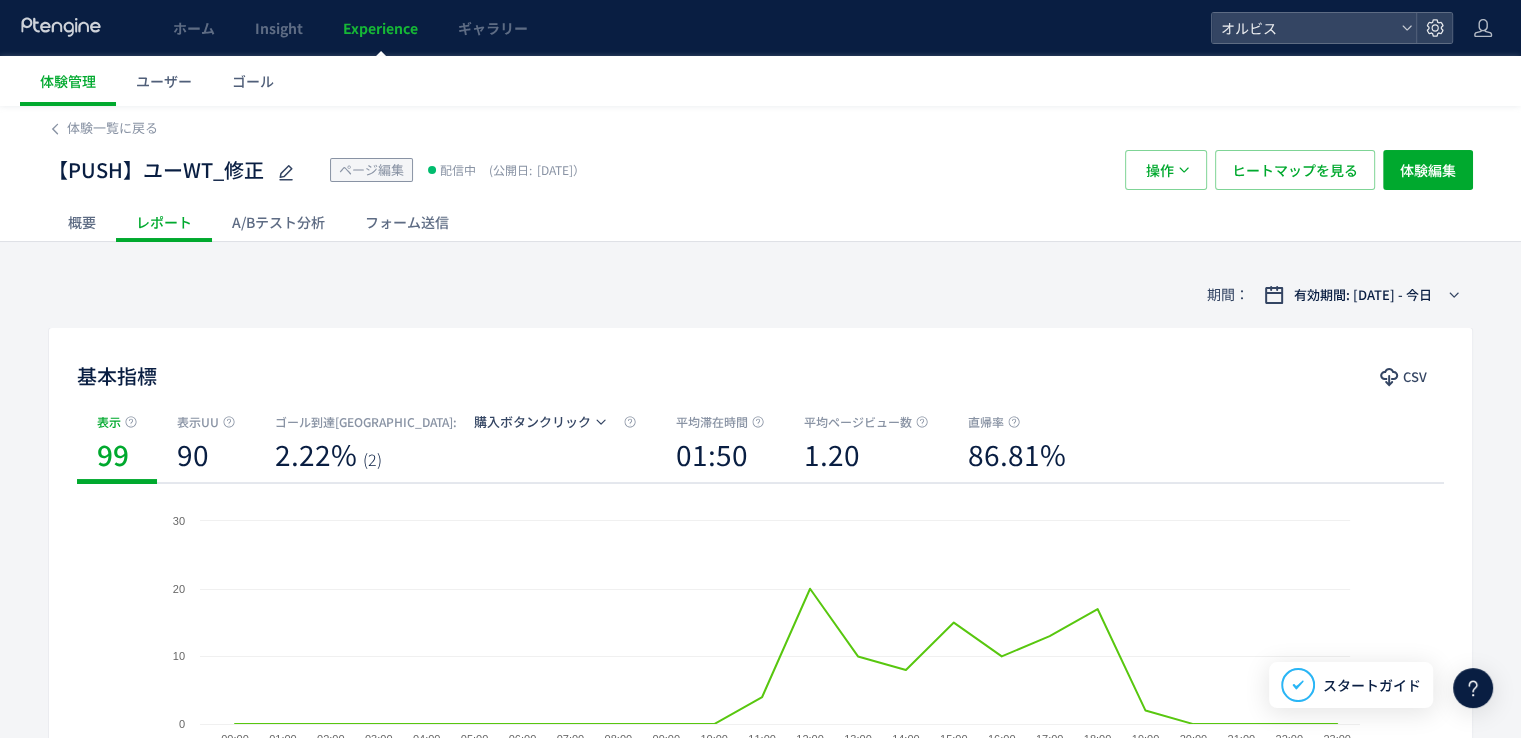 click on "フォーム送信" 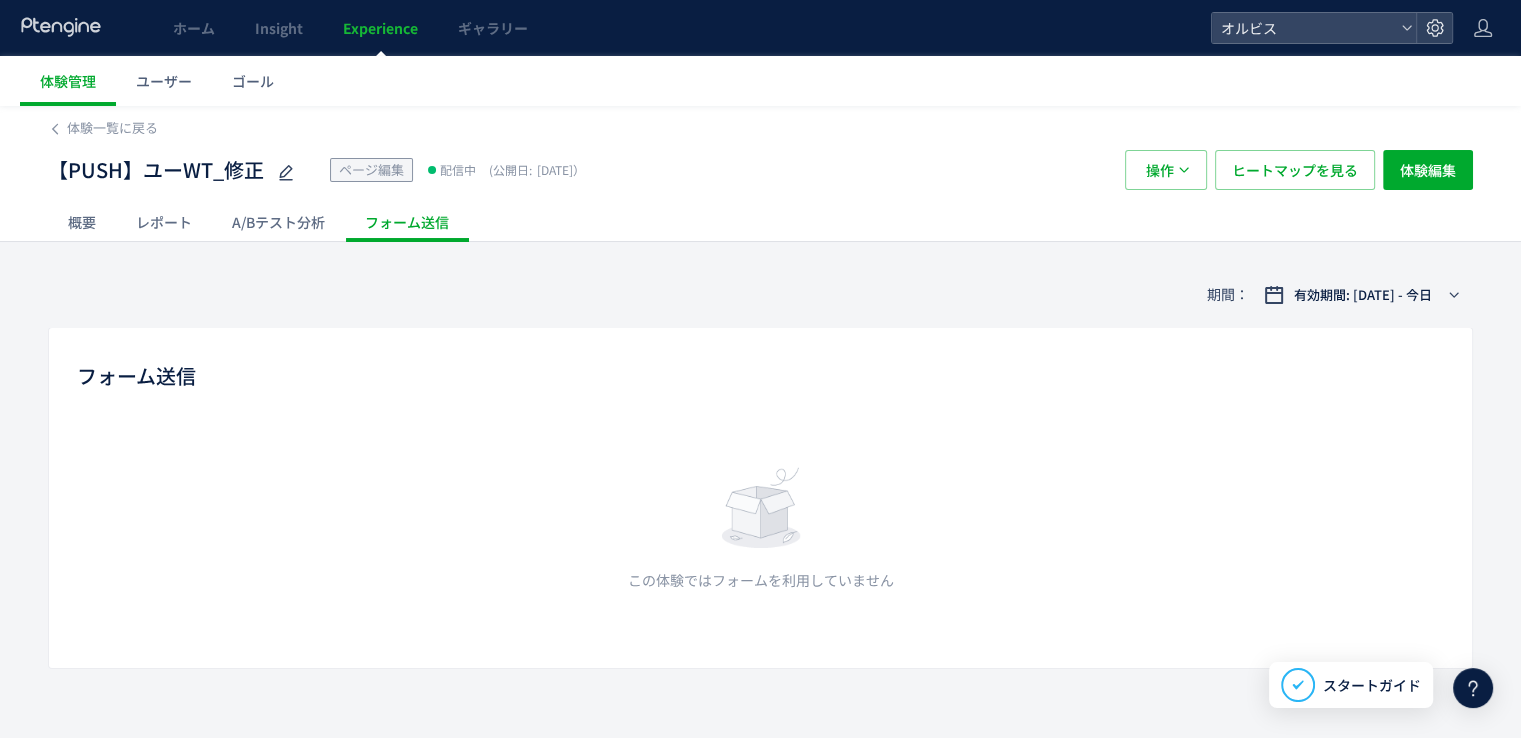 click on "レポート" 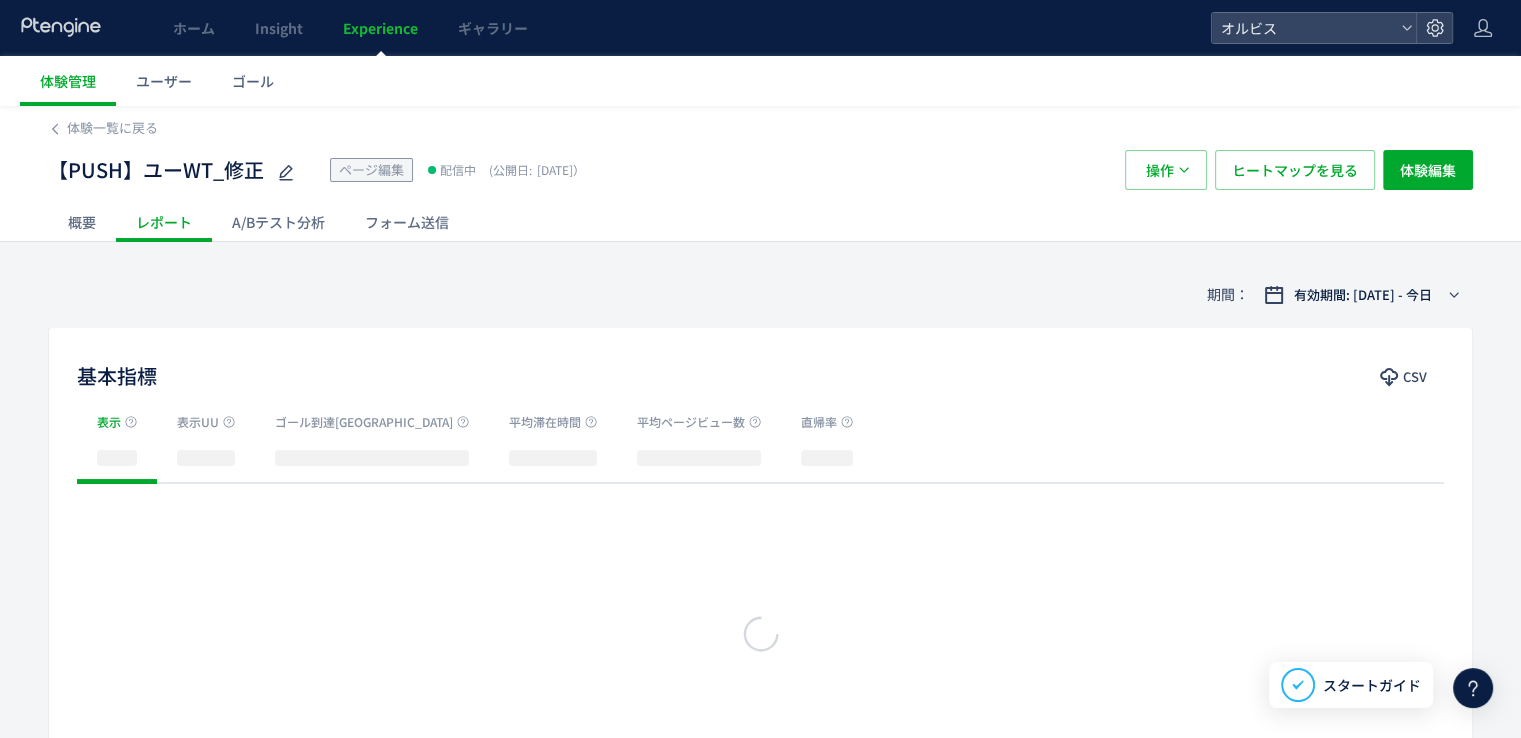 click 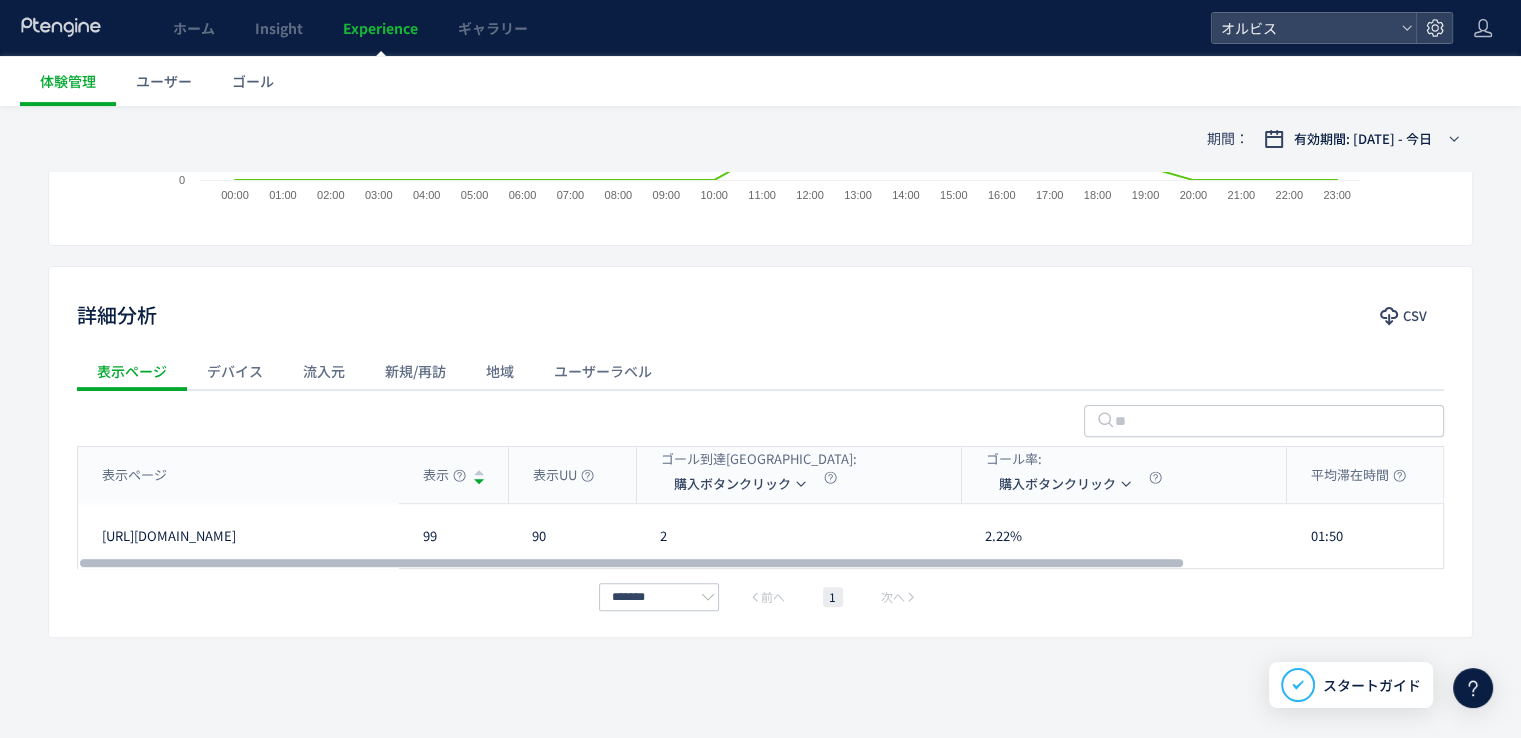 scroll, scrollTop: 0, scrollLeft: 0, axis: both 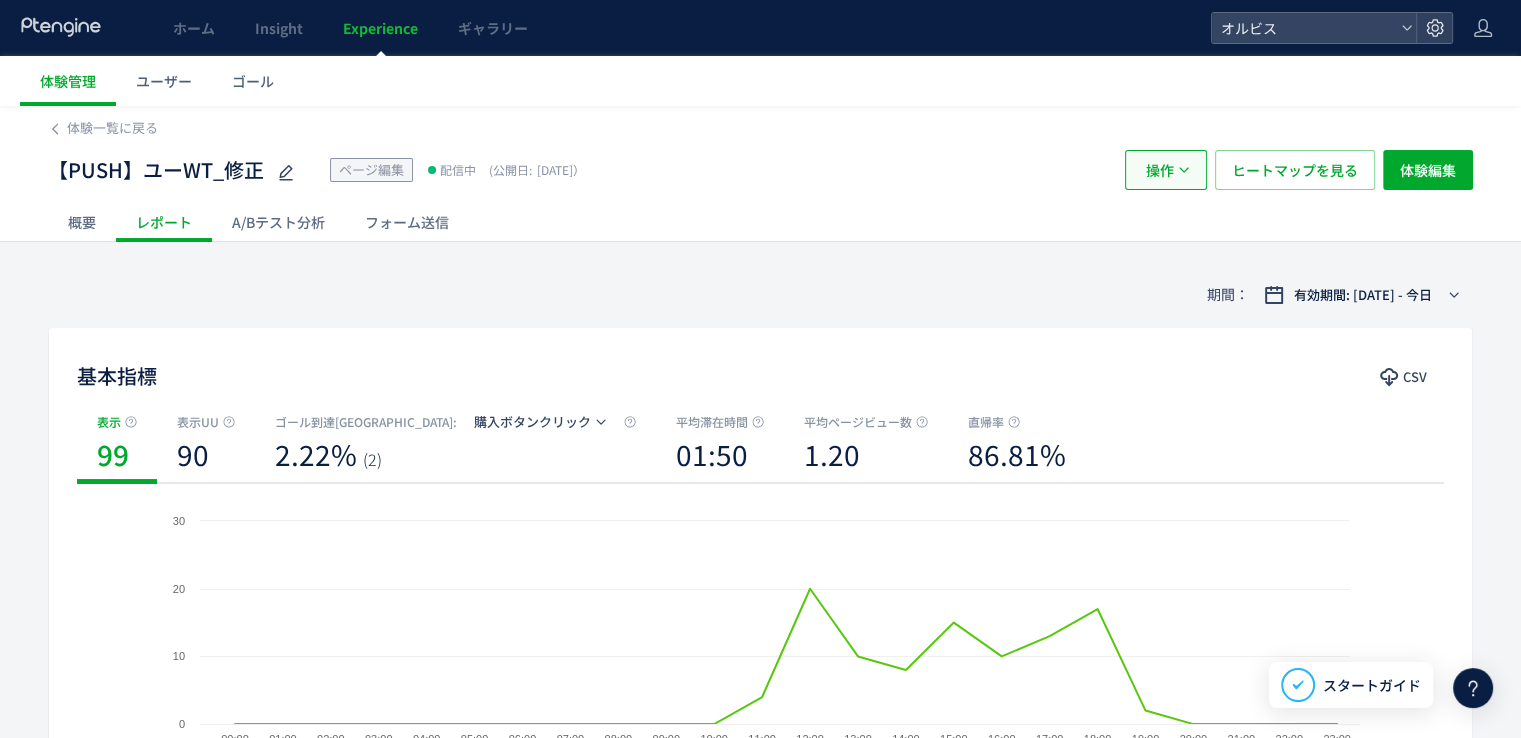 click on "操作" 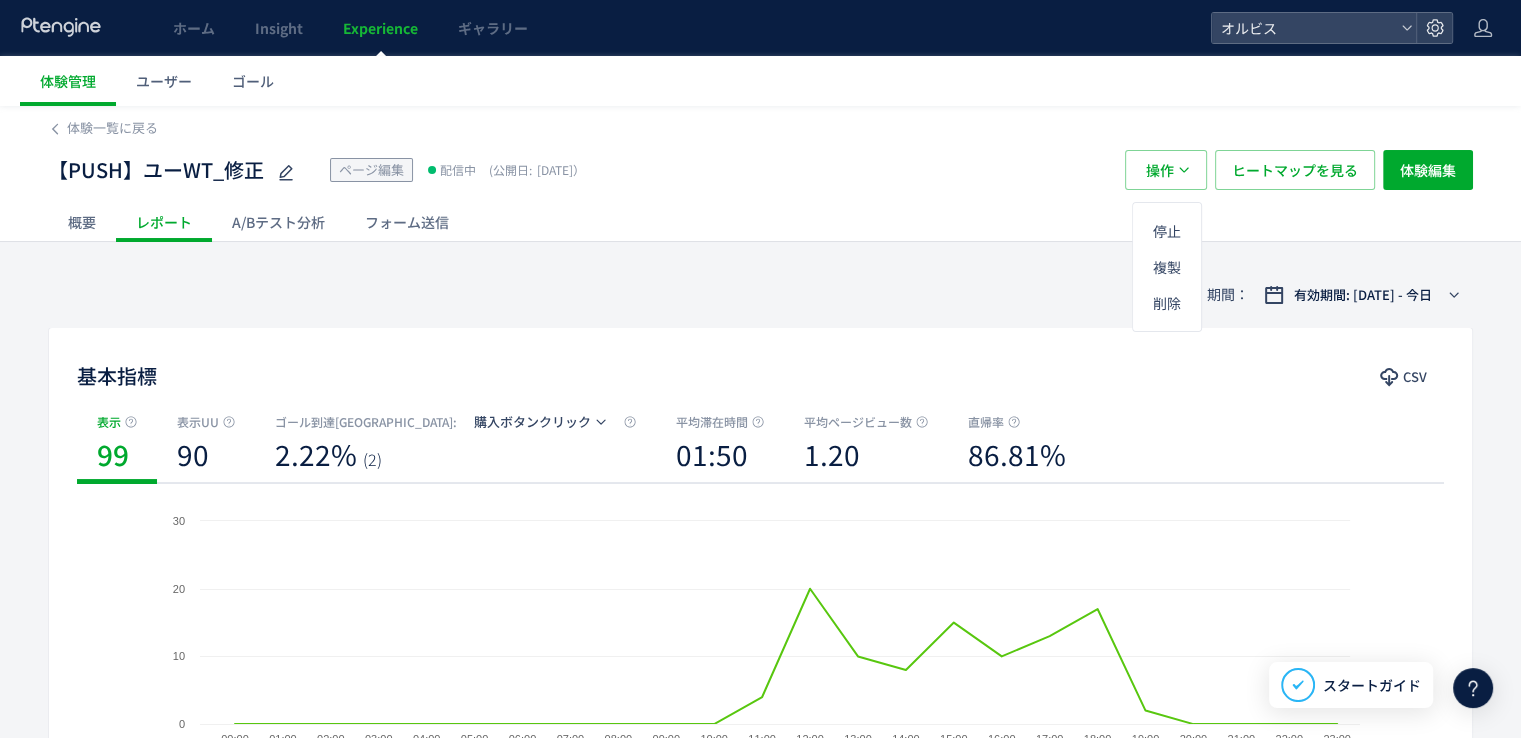click on "【PUSH】ユーWT_修正 ページ編集 配信中 (公開日:  [DATE]）  操作 ヒートマップを見る 体験編集" at bounding box center (760, 170) 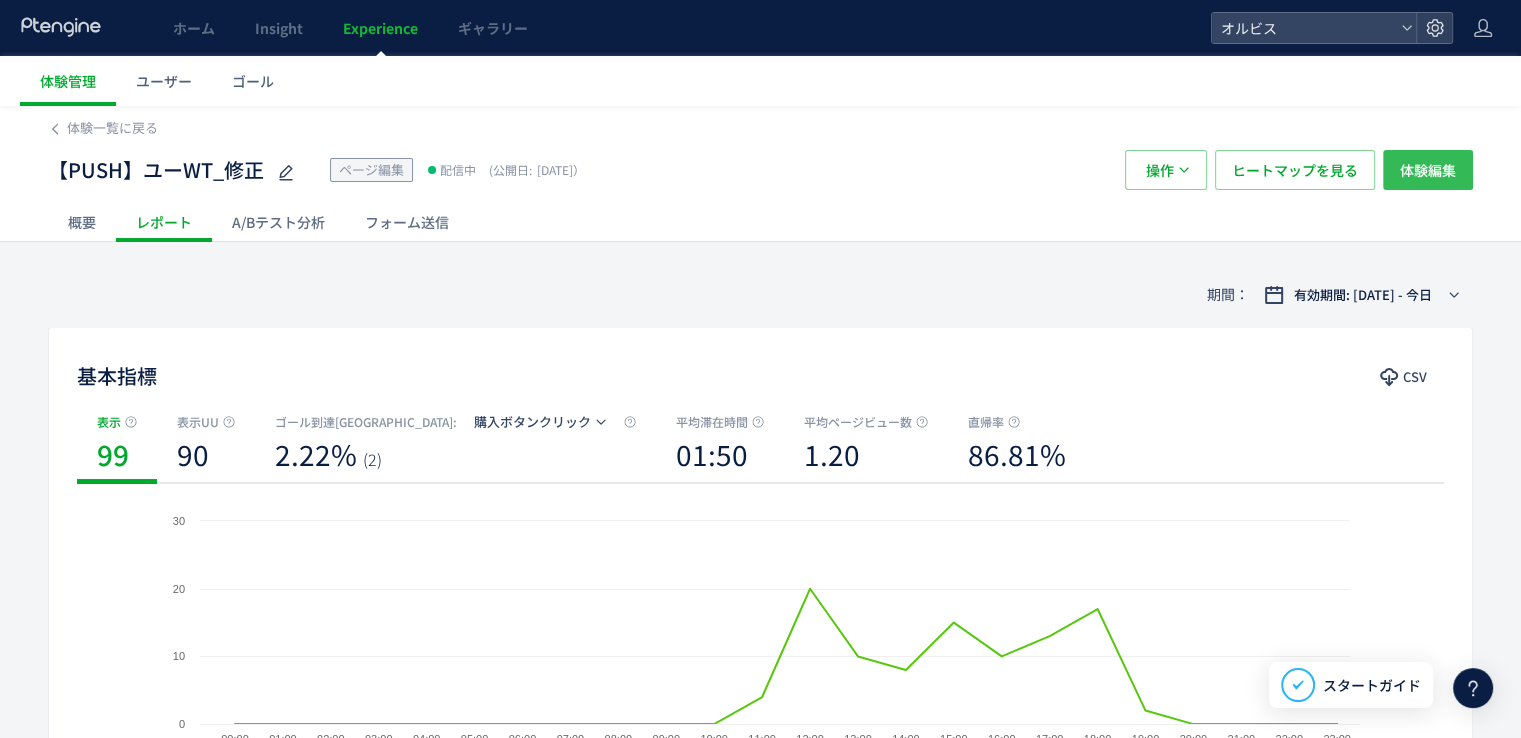 click on "体験編集" at bounding box center (1428, 170) 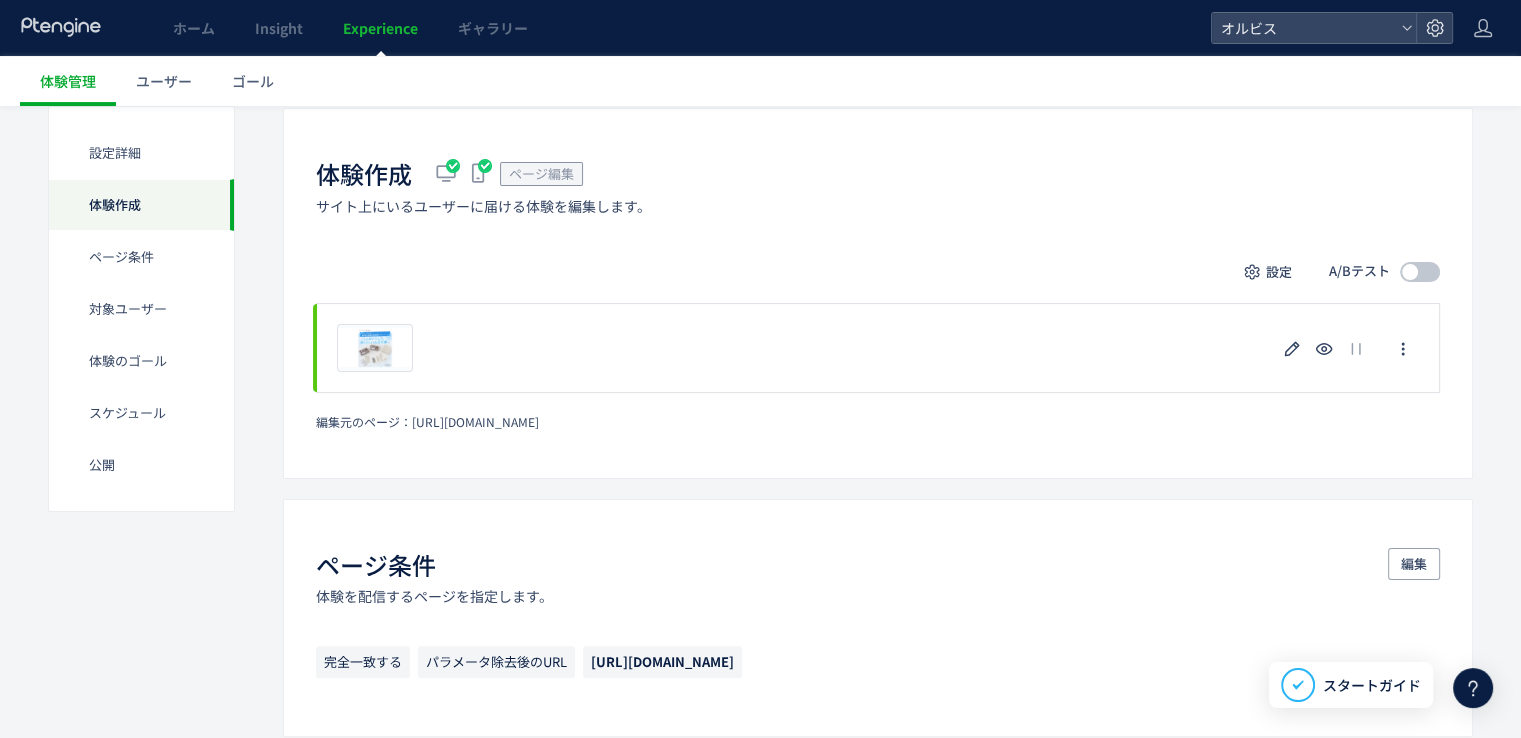 scroll, scrollTop: 380, scrollLeft: 0, axis: vertical 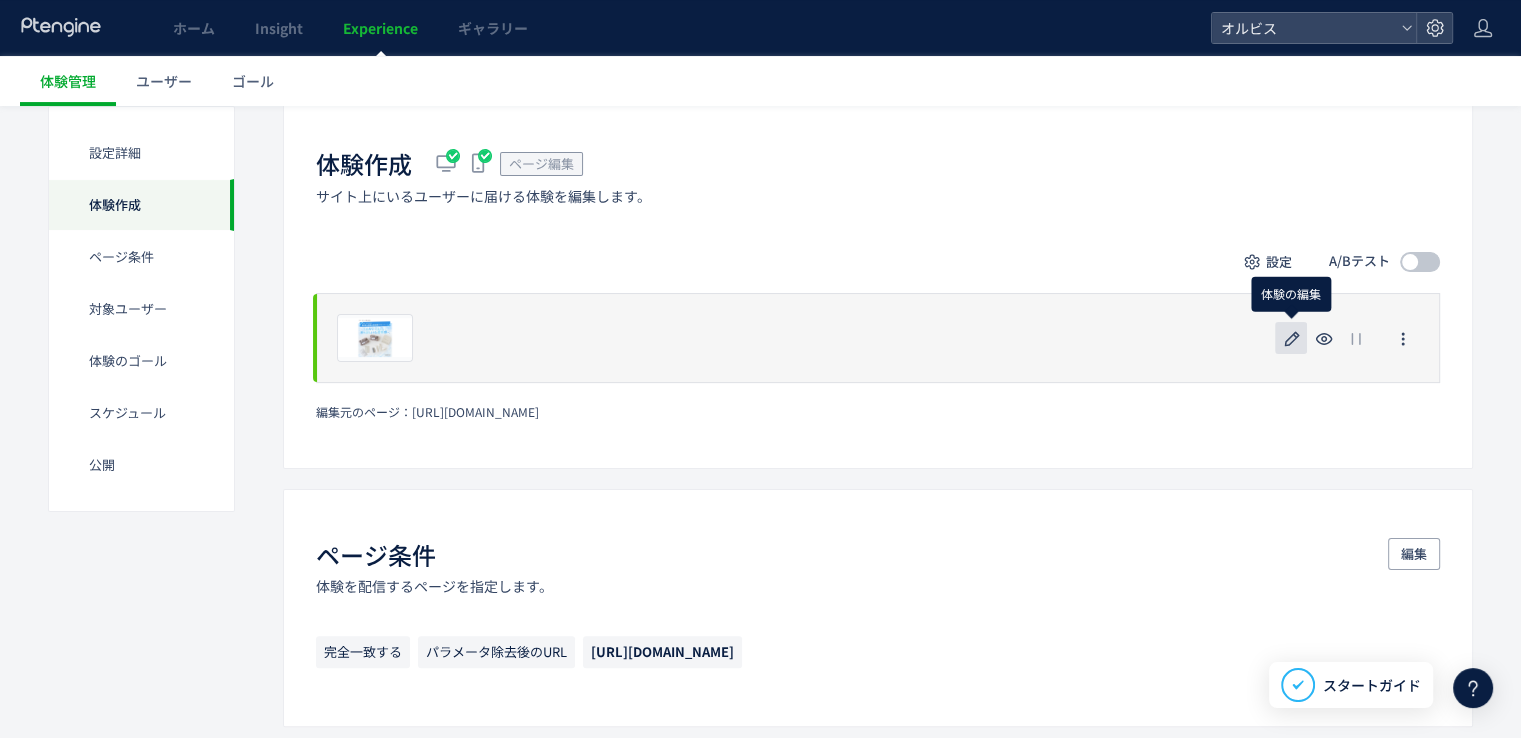 click 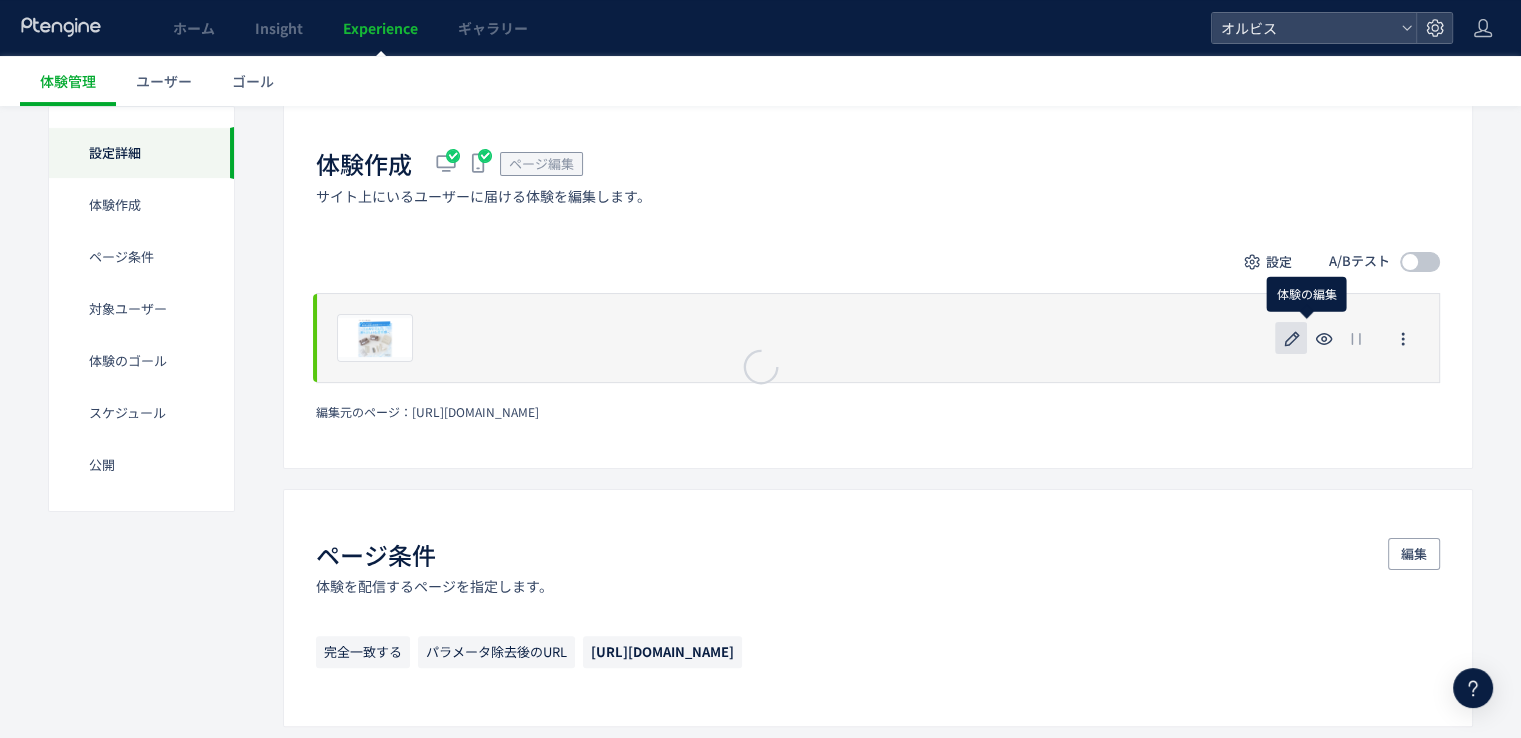 scroll, scrollTop: 0, scrollLeft: 0, axis: both 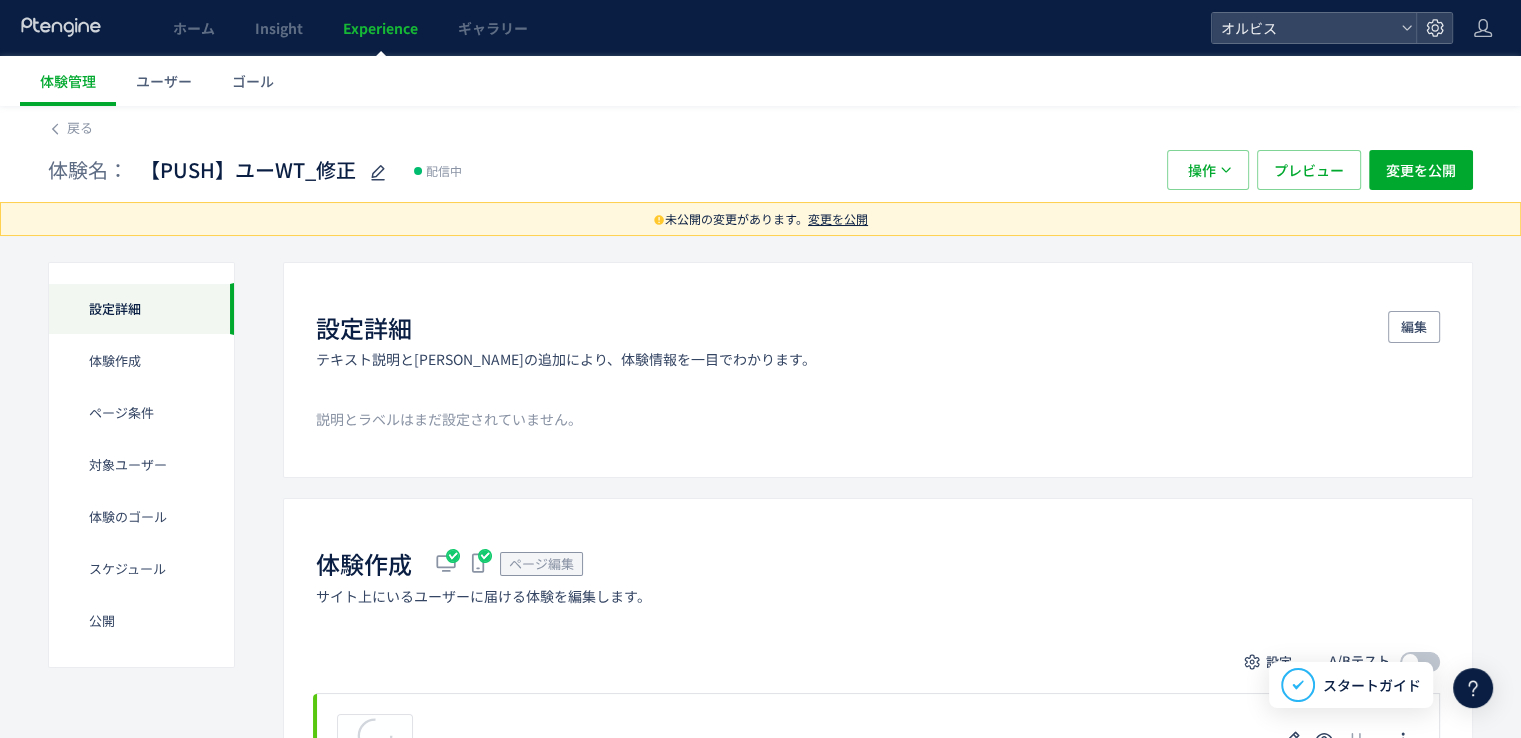 click on "変更を公開" at bounding box center (838, 218) 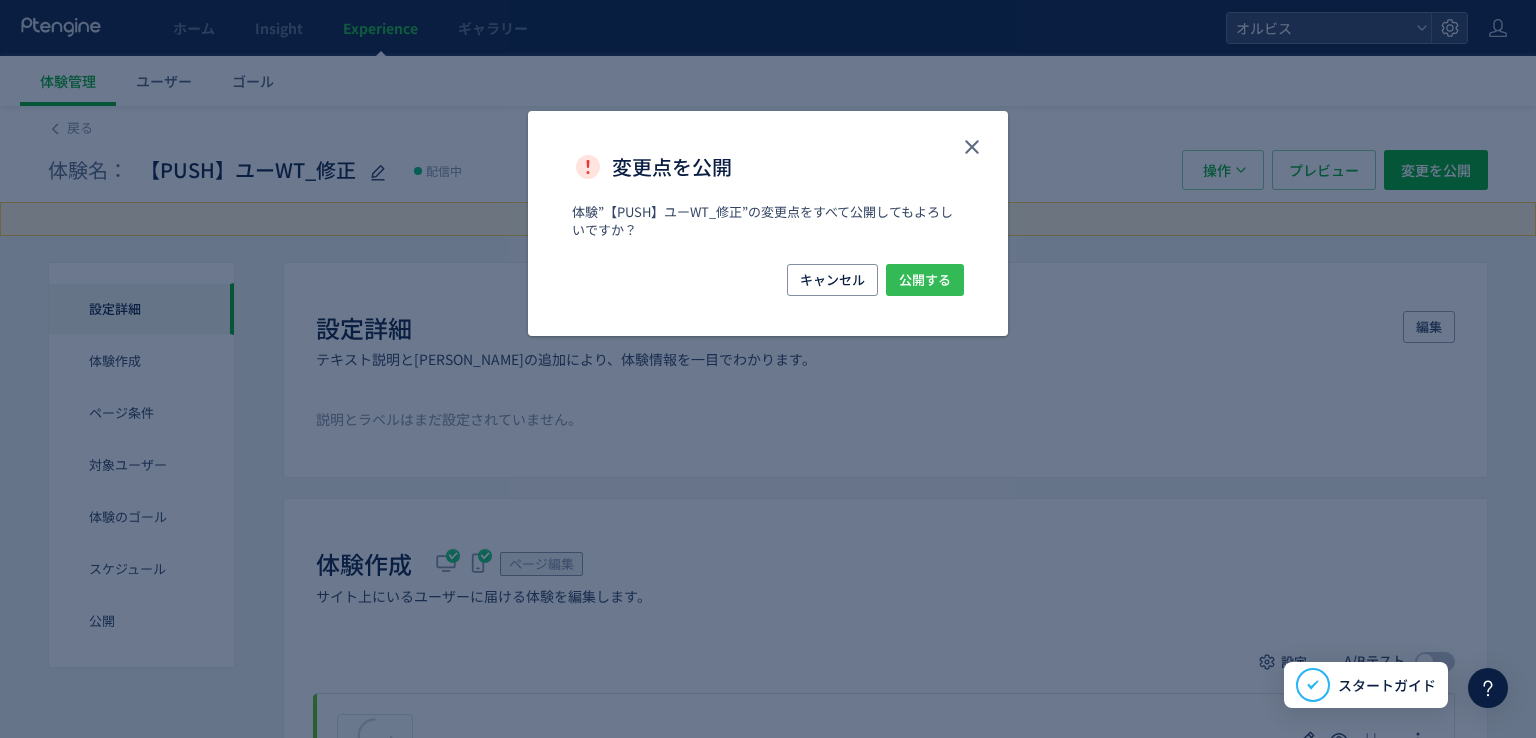 click on "公開する" at bounding box center (925, 280) 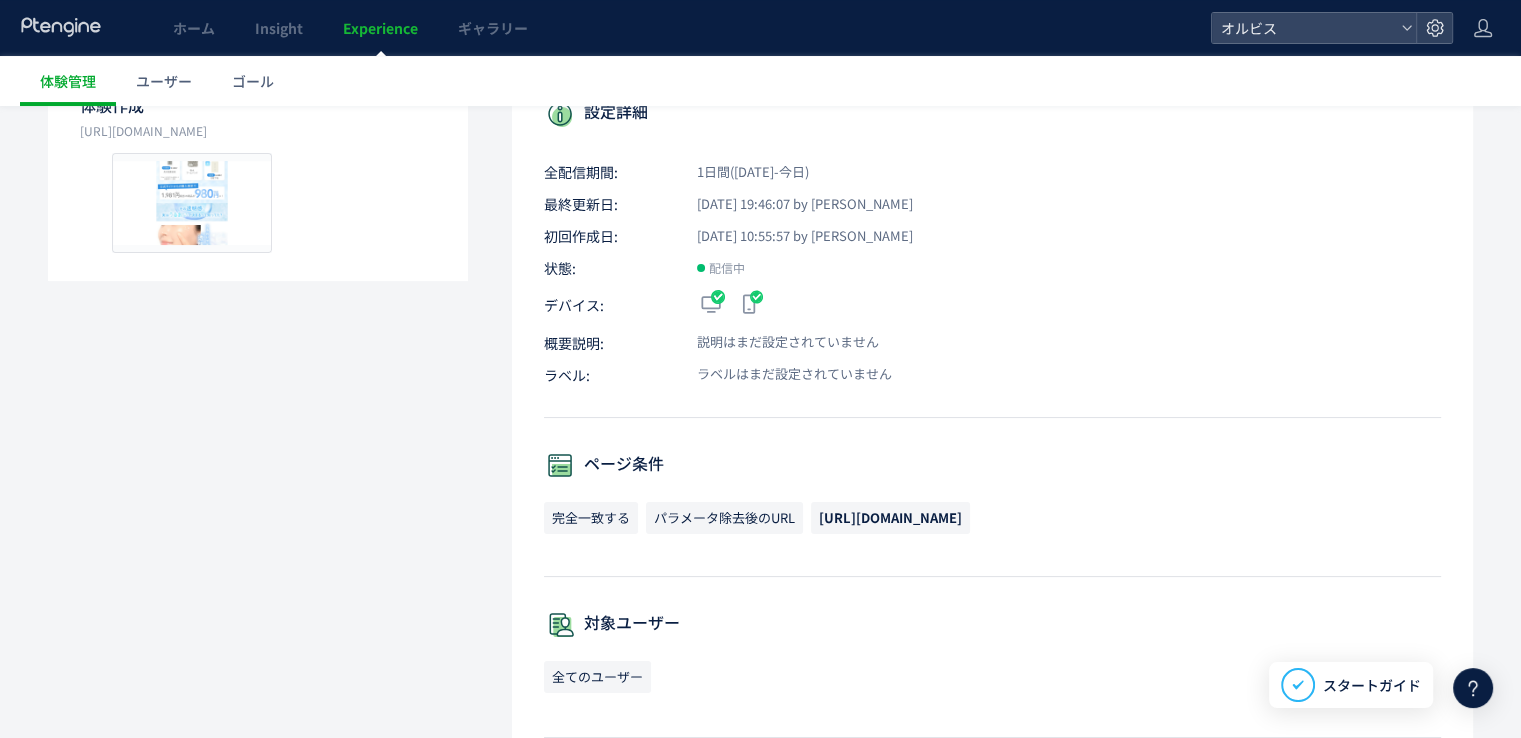 scroll, scrollTop: 0, scrollLeft: 0, axis: both 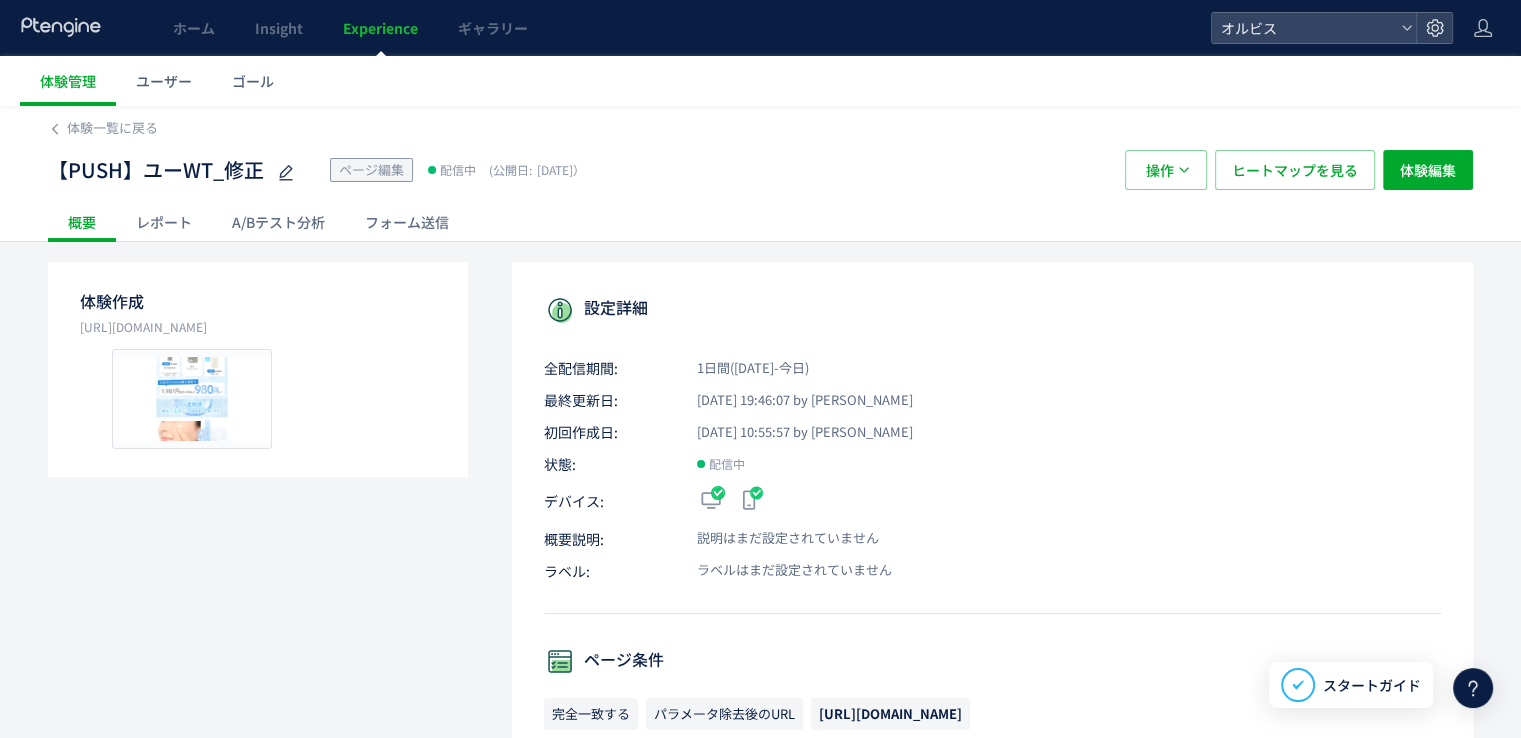 click on "[URL][DOMAIN_NAME]" at bounding box center (258, 327) 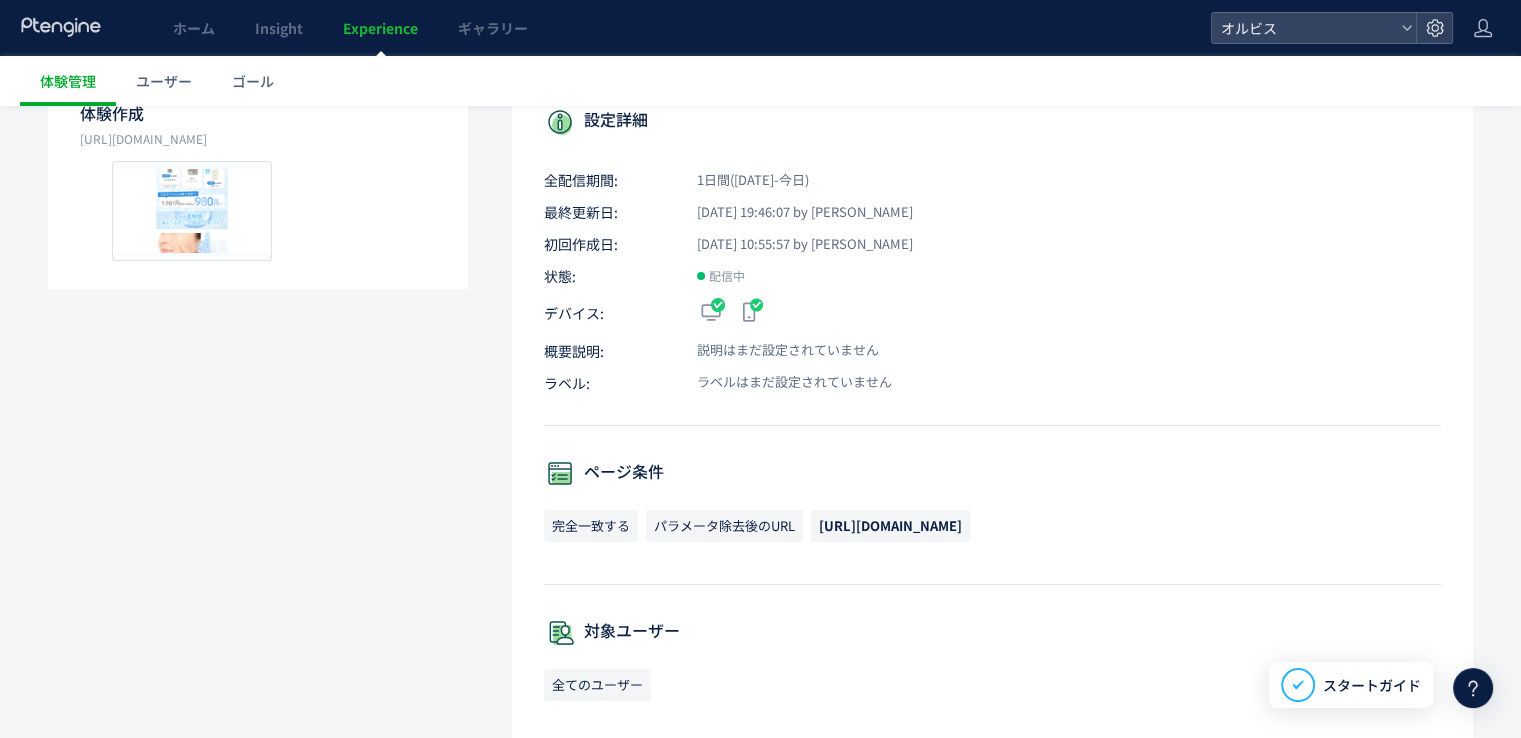 scroll, scrollTop: 0, scrollLeft: 0, axis: both 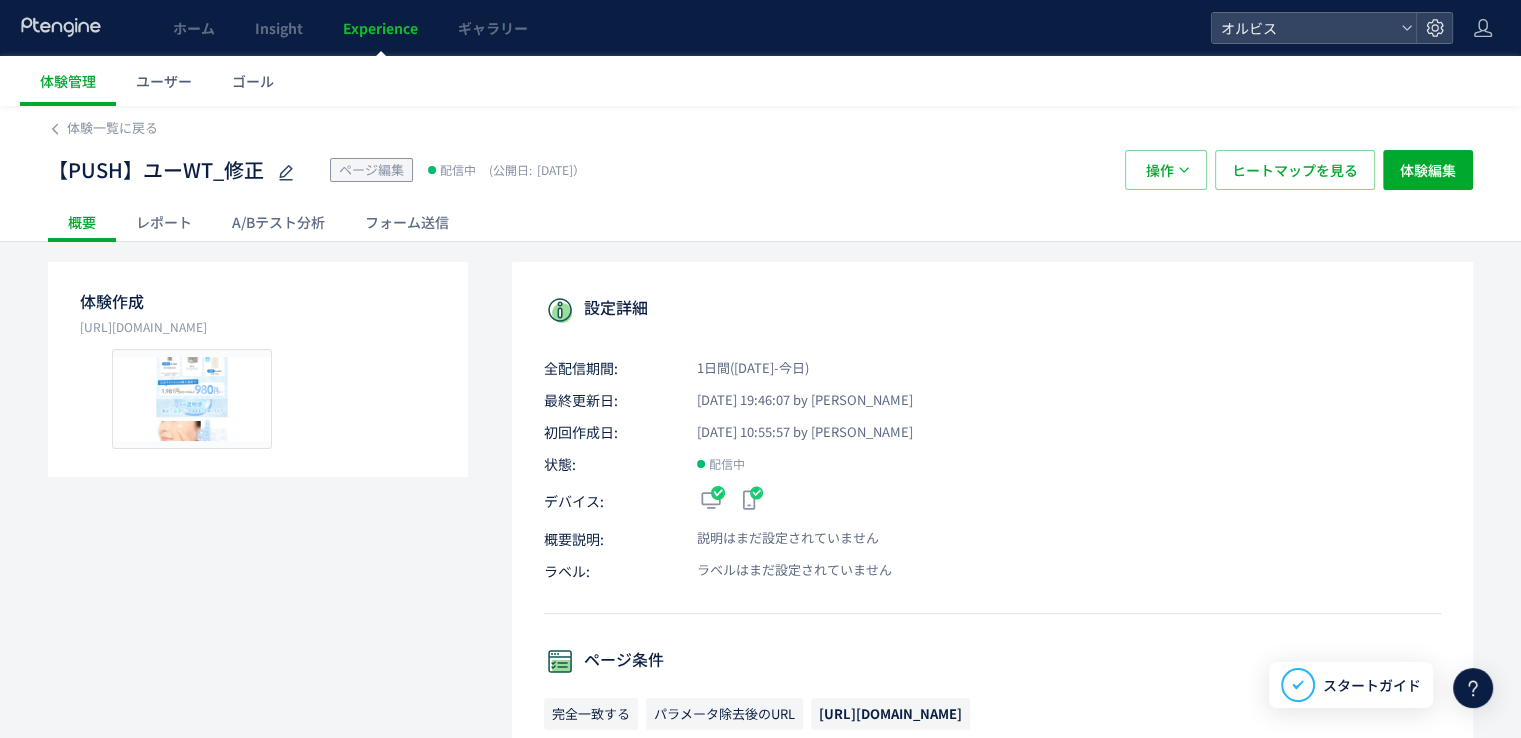 click on "[URL][DOMAIN_NAME]" at bounding box center [258, 327] 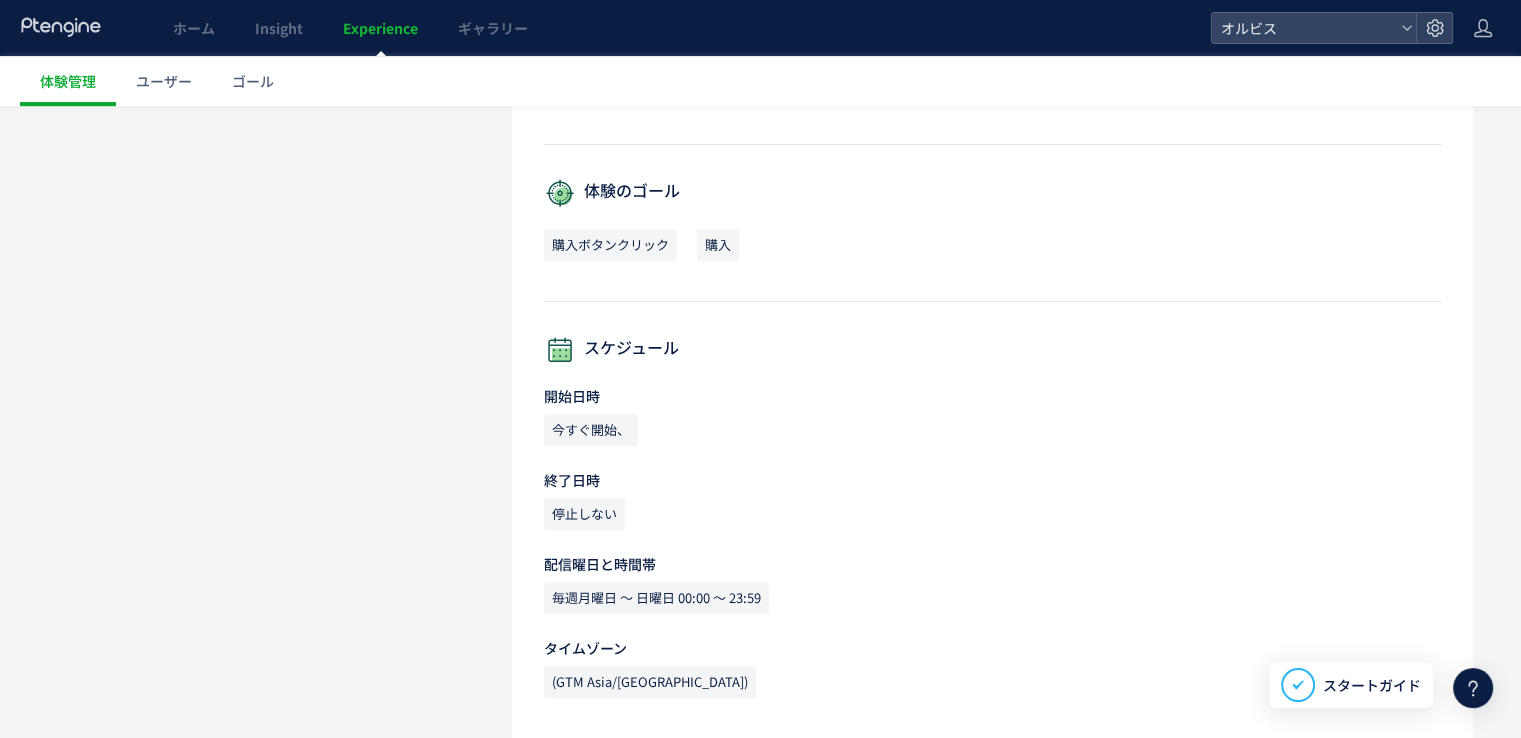 scroll, scrollTop: 0, scrollLeft: 0, axis: both 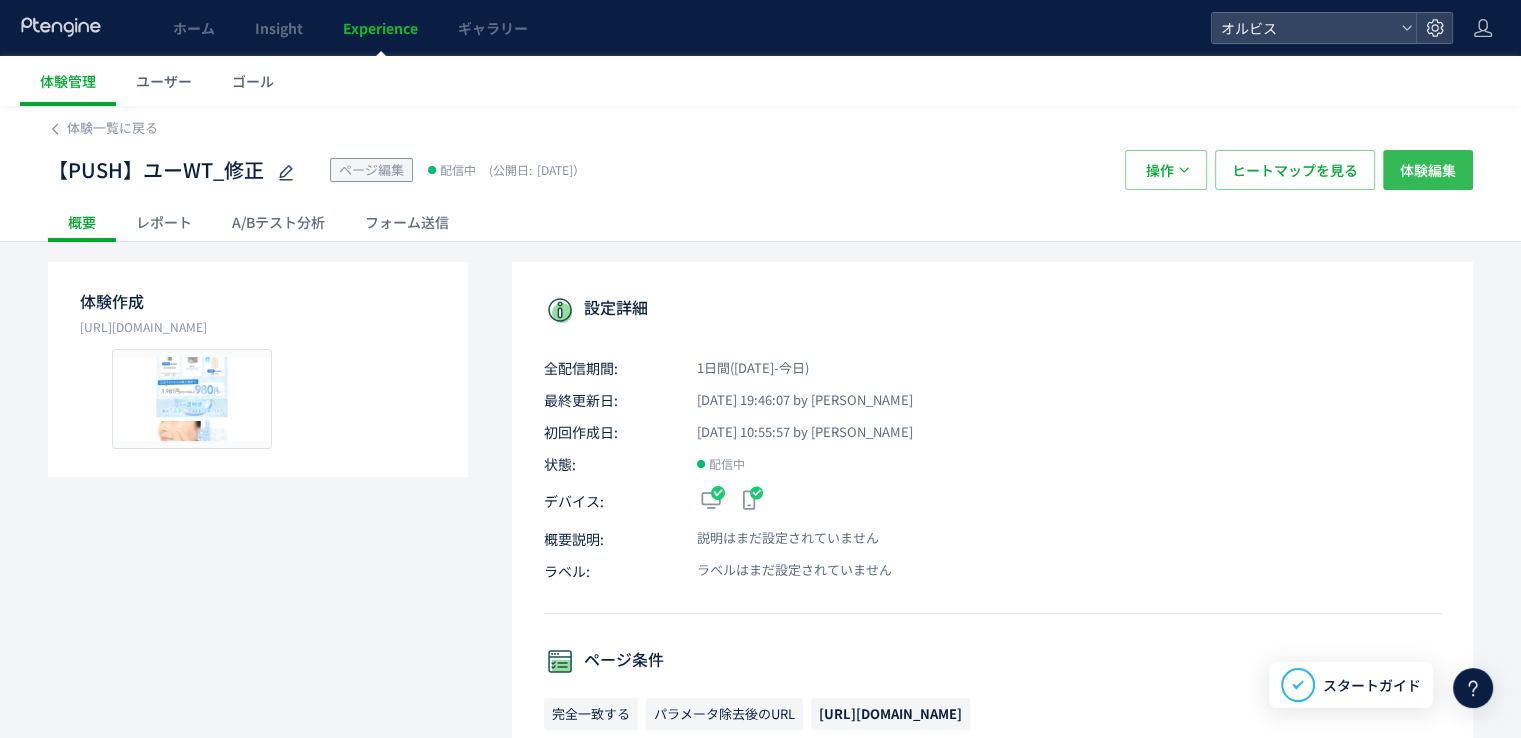 click on "体験編集" at bounding box center [1428, 170] 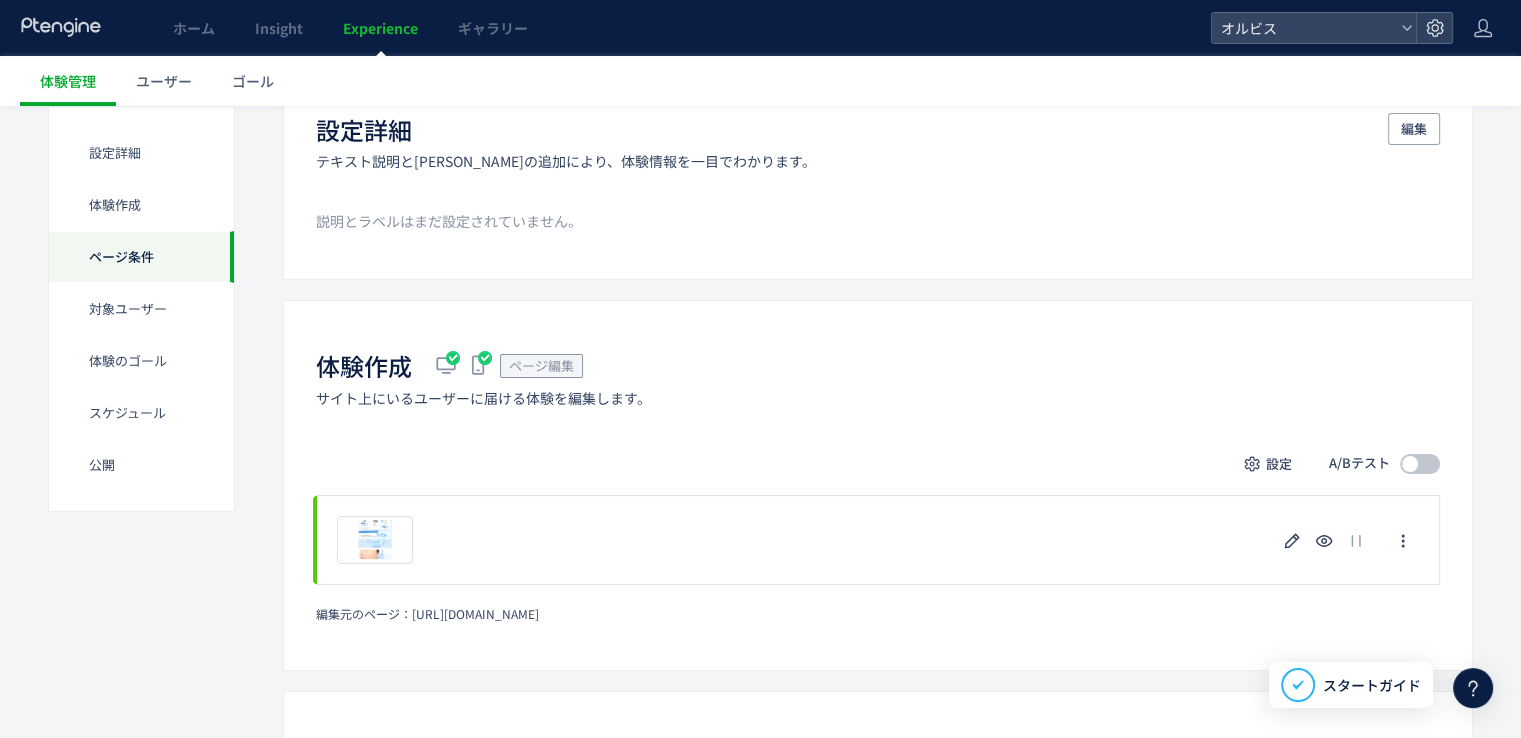 scroll, scrollTop: 0, scrollLeft: 0, axis: both 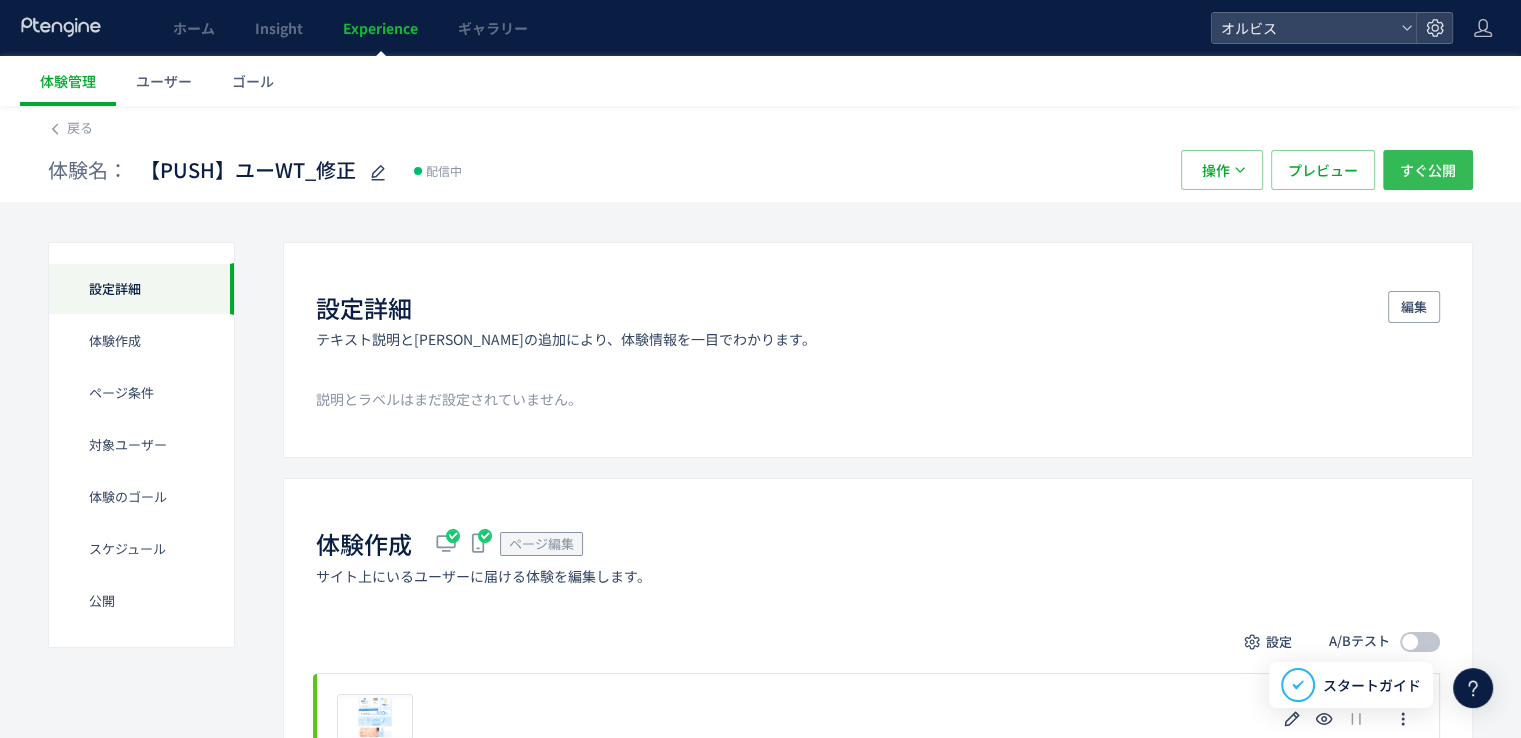click on "すぐ公開" at bounding box center (1428, 170) 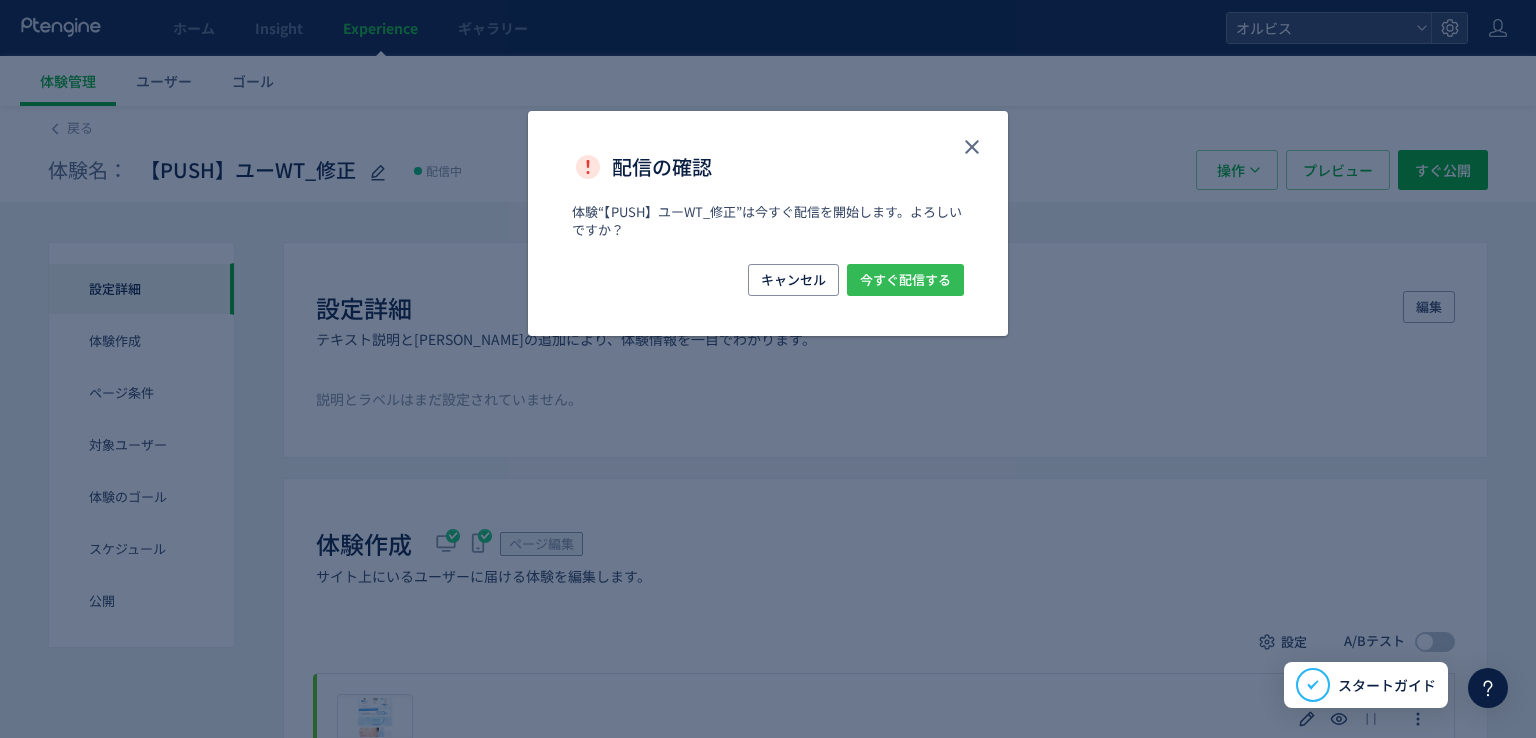 click on "今すぐ配信する" at bounding box center (905, 280) 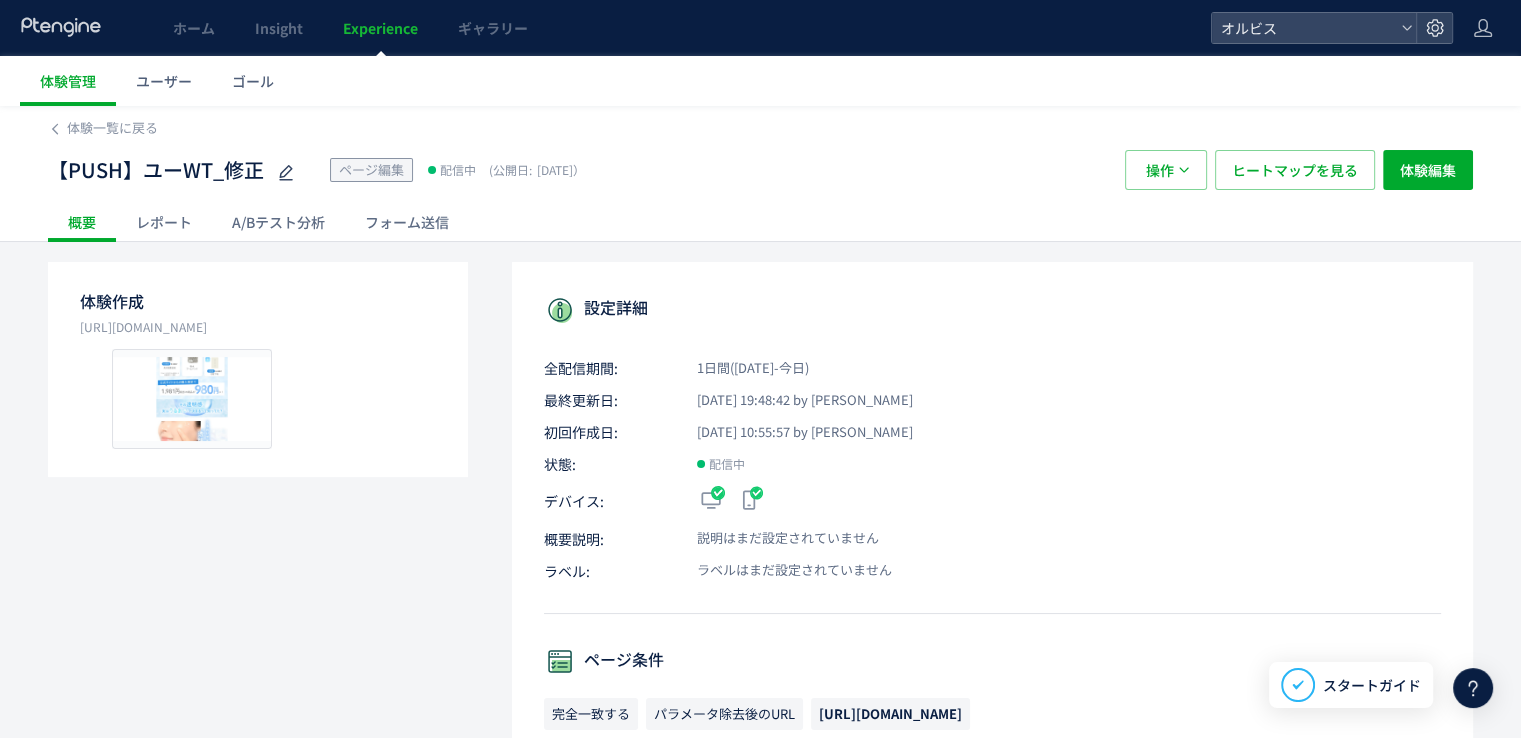 scroll, scrollTop: 266, scrollLeft: 0, axis: vertical 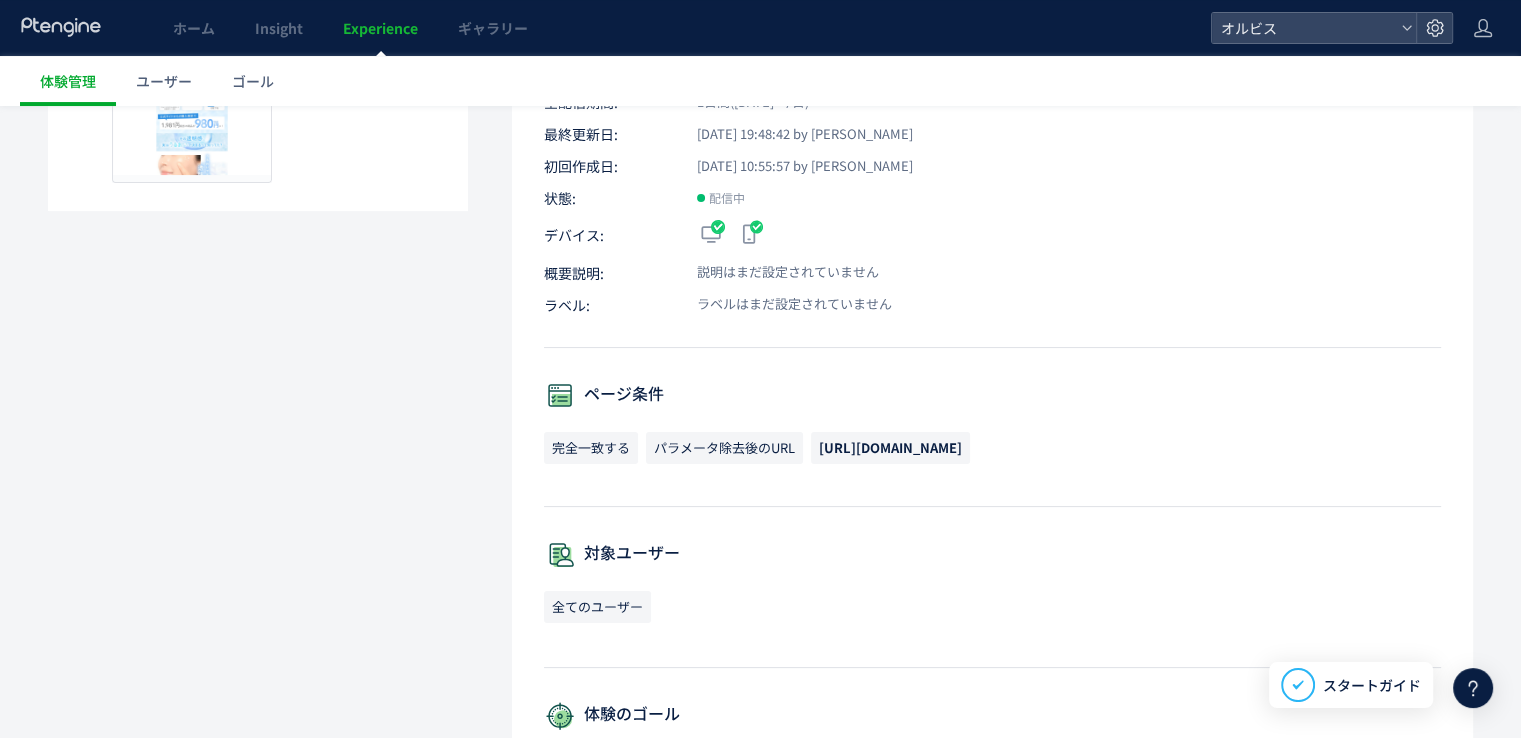 drag, startPoint x: 1090, startPoint y: 449, endPoint x: 813, endPoint y: 445, distance: 277.02887 